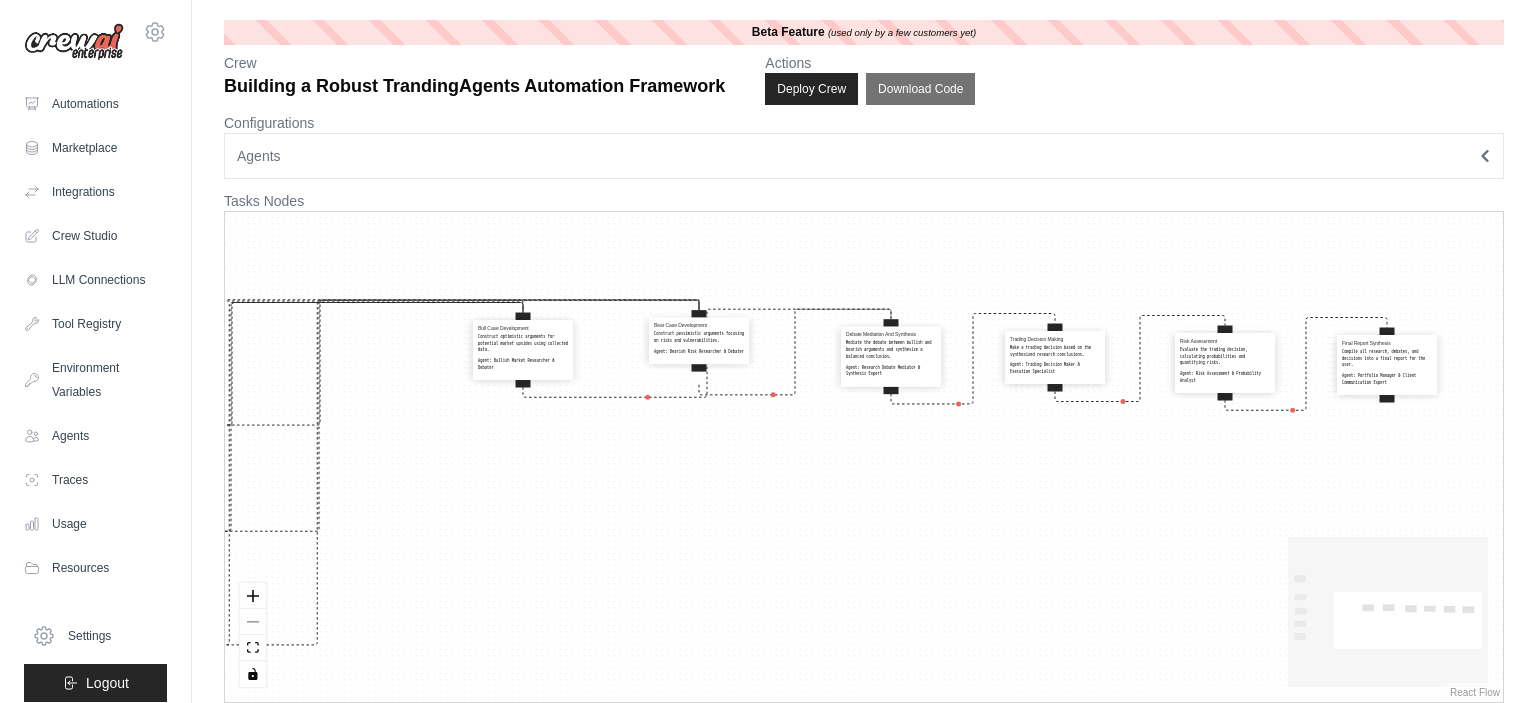 scroll, scrollTop: 20, scrollLeft: 0, axis: vertical 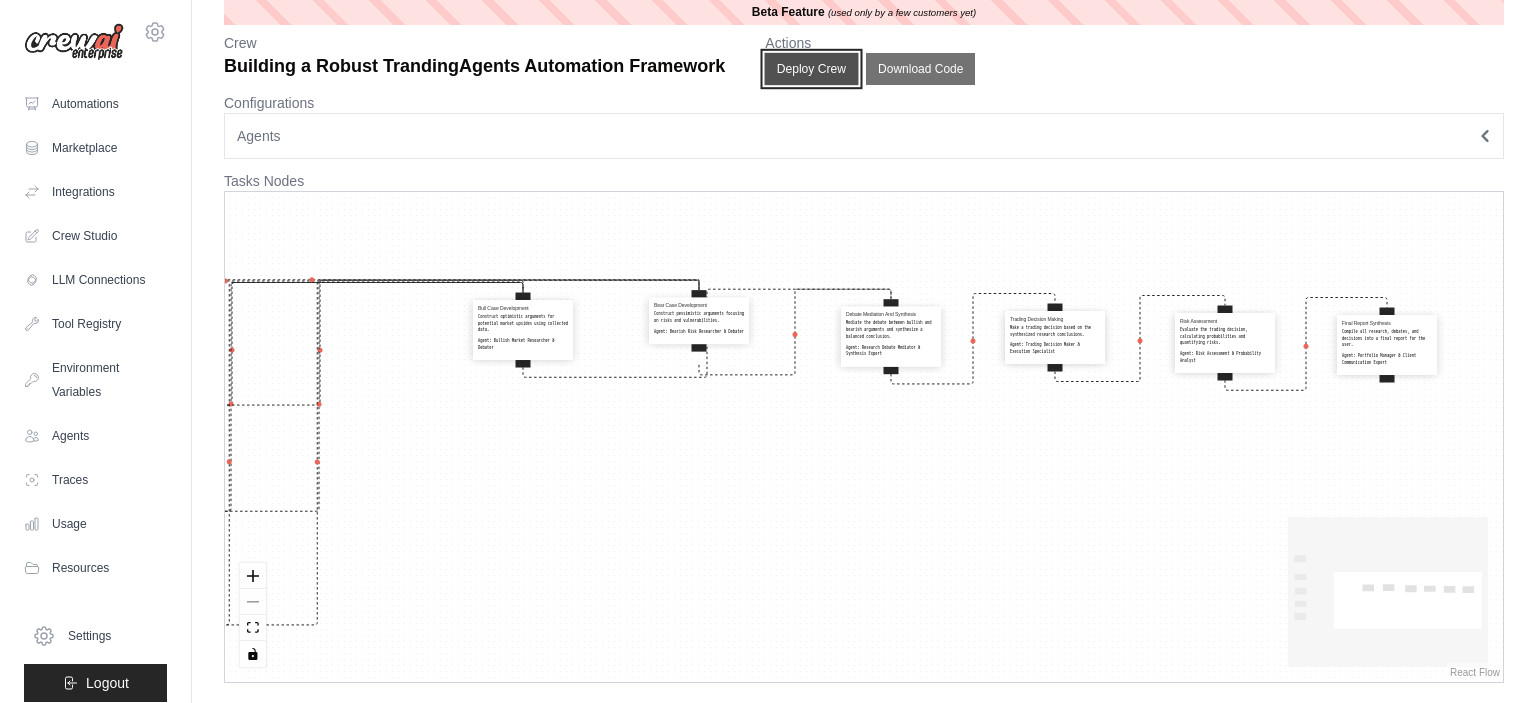 click on "Deploy Crew" at bounding box center [812, 69] 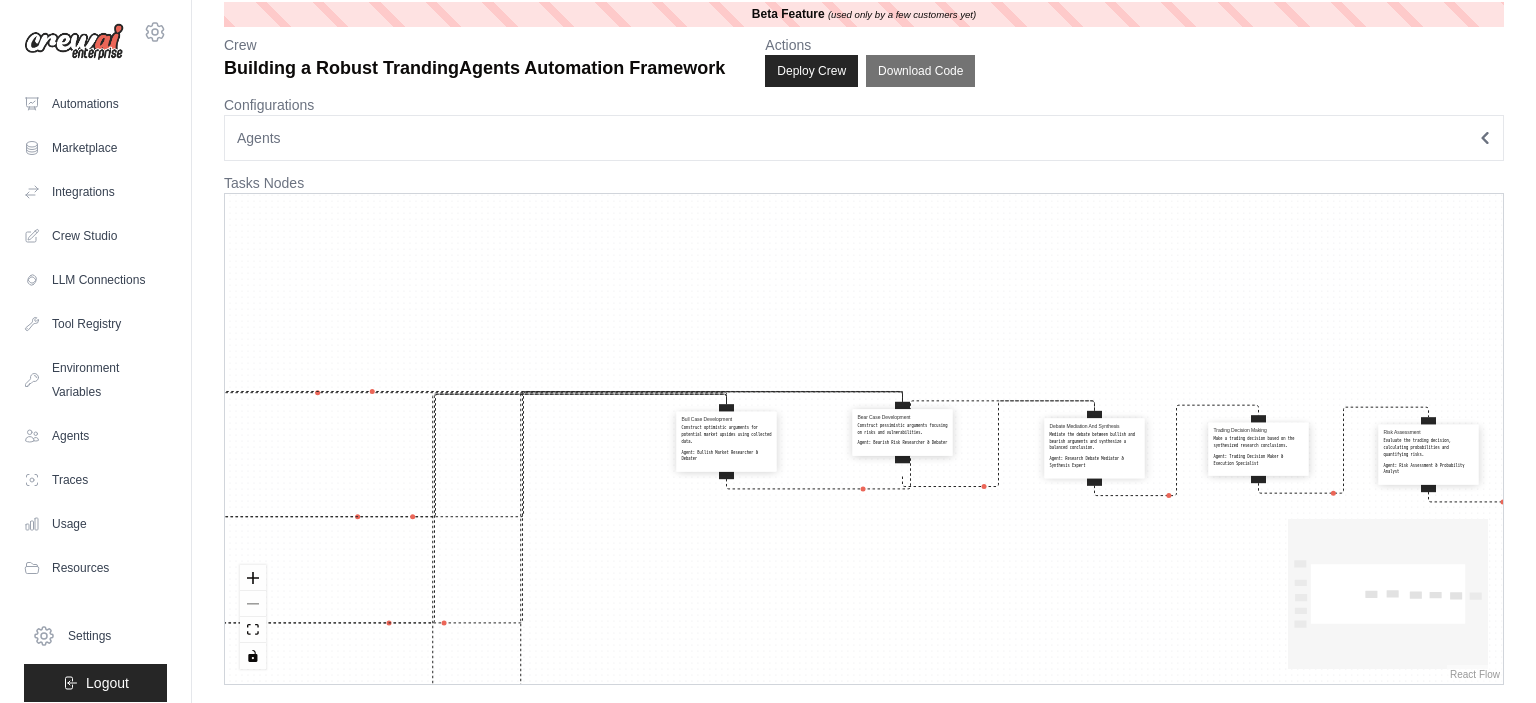 scroll, scrollTop: 88, scrollLeft: 0, axis: vertical 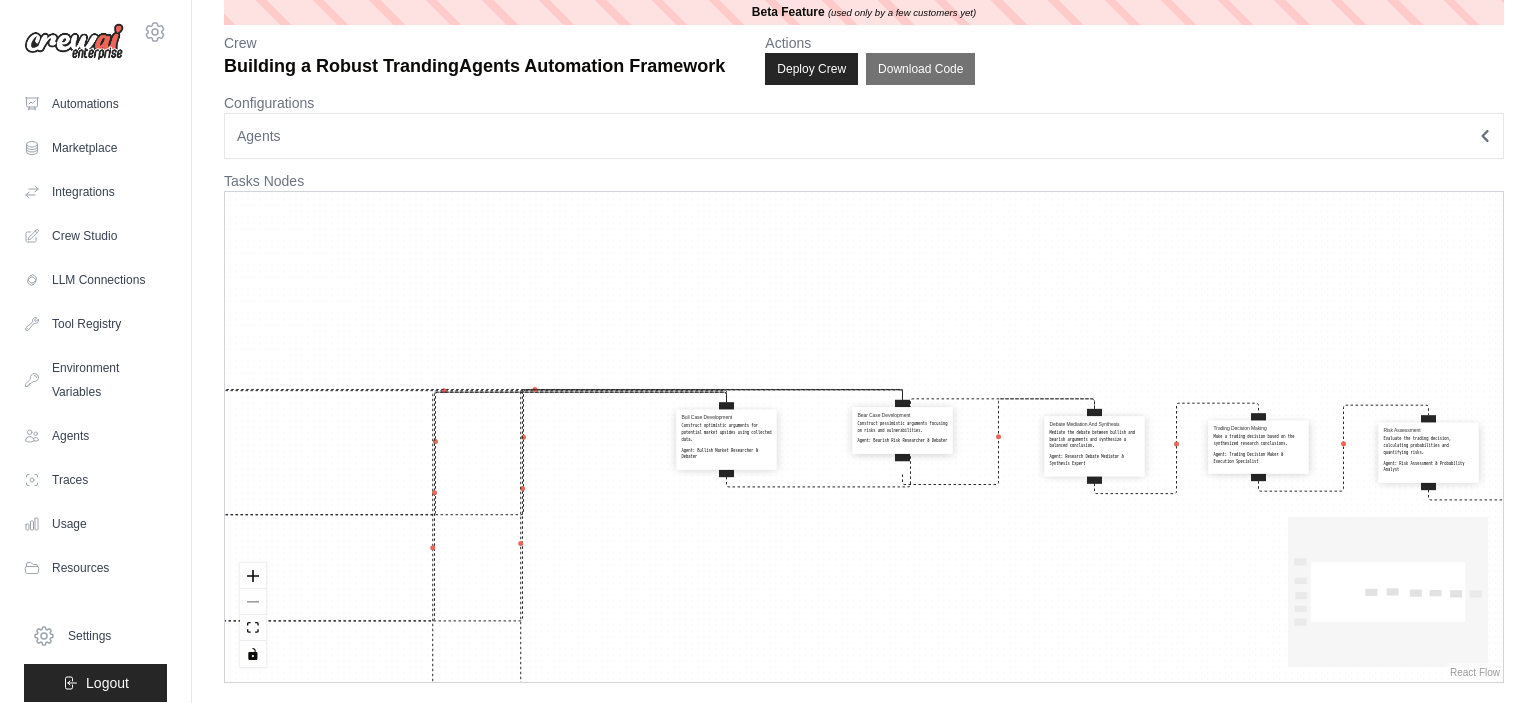 click on "Agents" at bounding box center (864, 136) 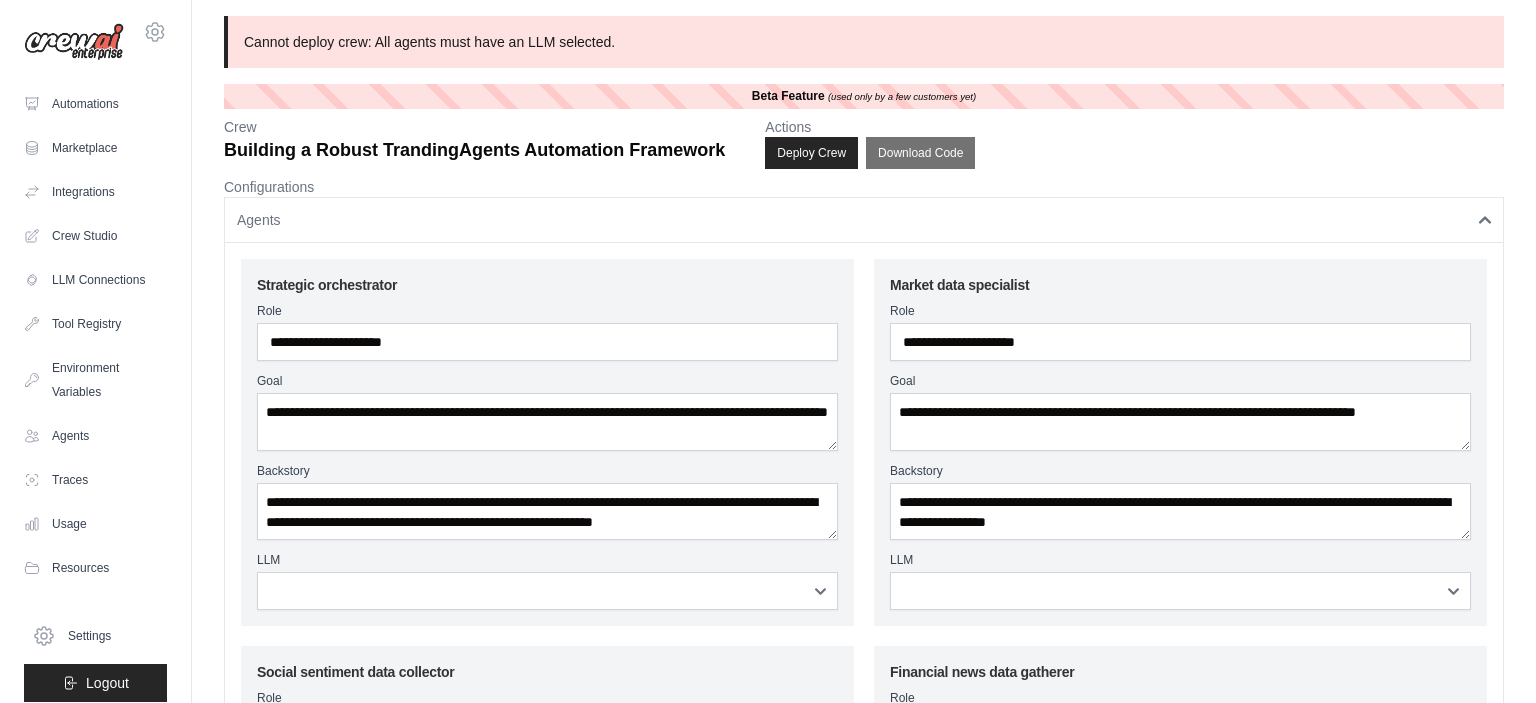 scroll, scrollTop: 0, scrollLeft: 0, axis: both 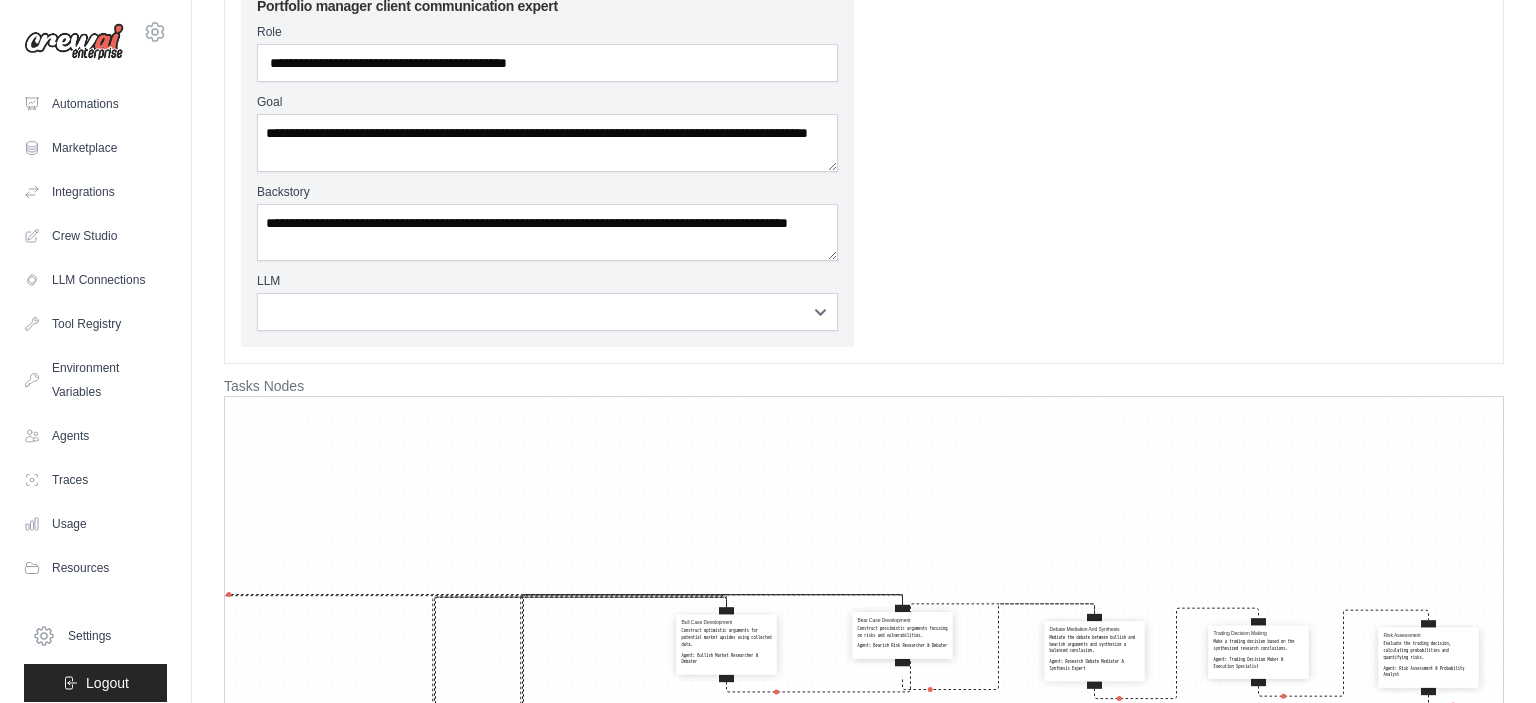 click on "**********" at bounding box center (864, -803) 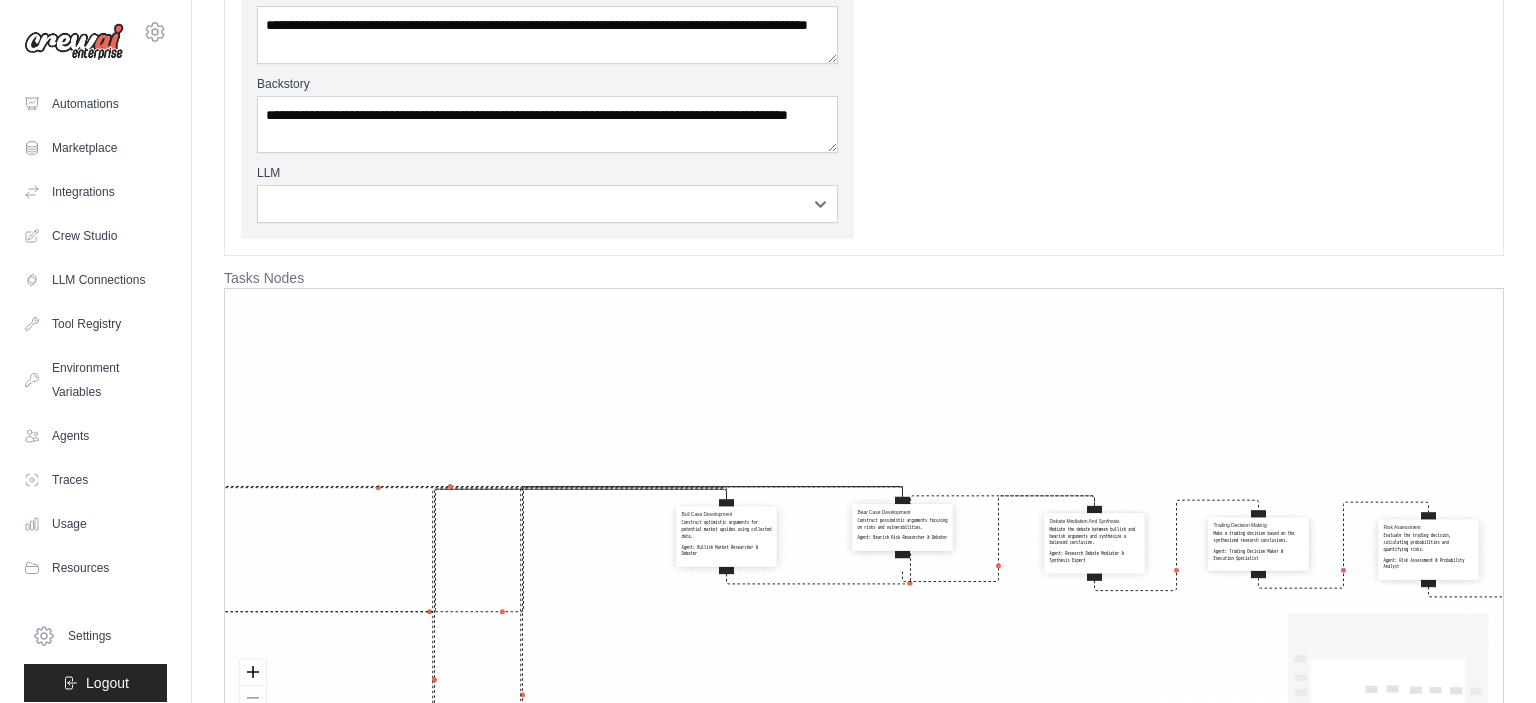 scroll, scrollTop: 2419, scrollLeft: 0, axis: vertical 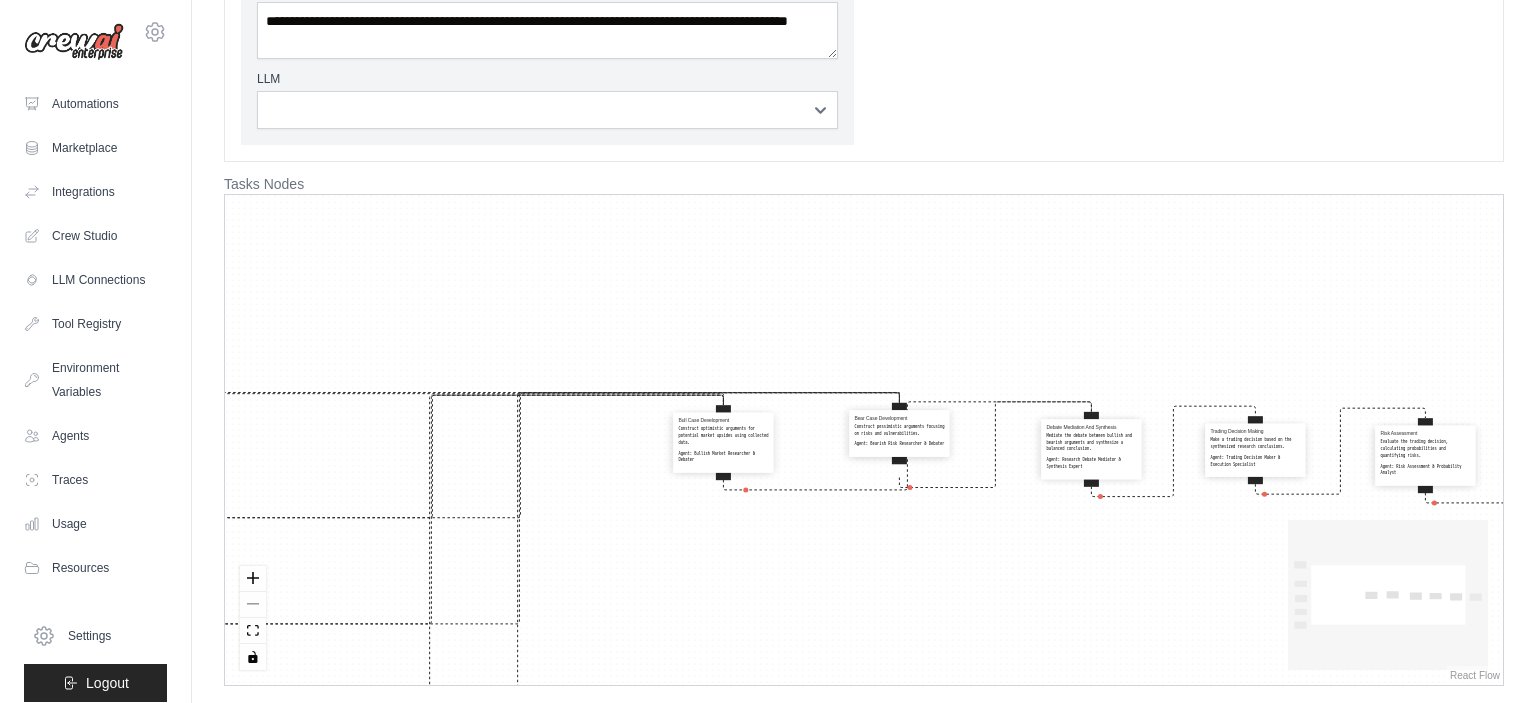 drag, startPoint x: 1106, startPoint y: 358, endPoint x: 1259, endPoint y: 220, distance: 206.04126 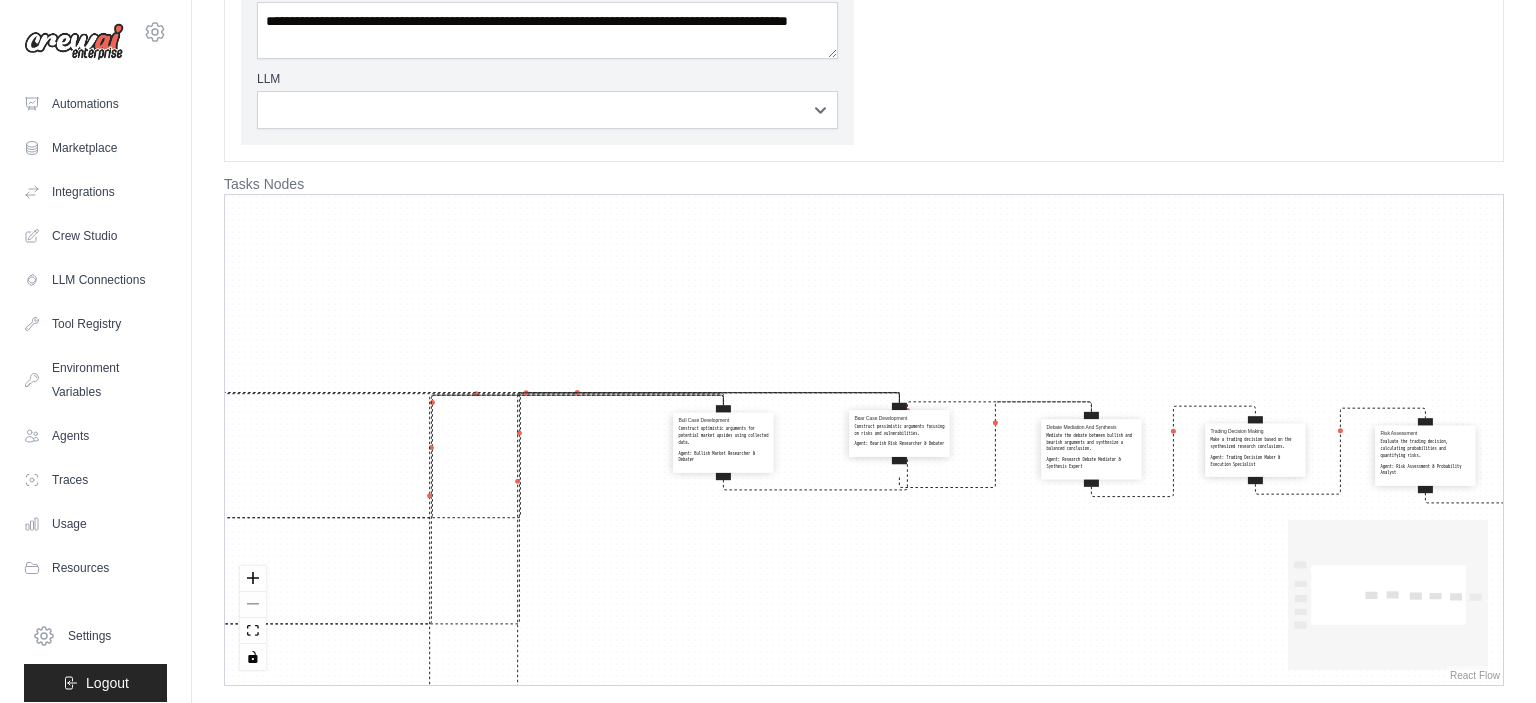click on "Orchestration Of Query Receive the user's query about financial assets and create a detailed action plan for all specialist agents. Agent:   Strategic Orchestrator Market Data Collection Obtain real-time market data including prices, volume, and technical indicators. Agent:   Market Data Specialist Social Sentiment Analysis Gather data on market sentiment from social media and retail investor behavior. Agent:   Social Sentiment Data Collector News Collection Capture breaking news, earnings reports, and events impacting the market. Agent:   Financial News Data Gatherer Fundamental Technical Analysis Analyze fundamental data and financial metrics of the company/asset. Agent:   Fundamental & Technical Data Analyst Bull Case Development Construct optimistic arguments for potential market upsides using collected data. Agent:   Bullish Market Researcher & Debater Bear Case Development Construct pessimistic arguments focusing on risks and vulnerabilities. Agent:   Bearish Risk Researcher & Debater Agent:   Agent:" at bounding box center (864, 440) 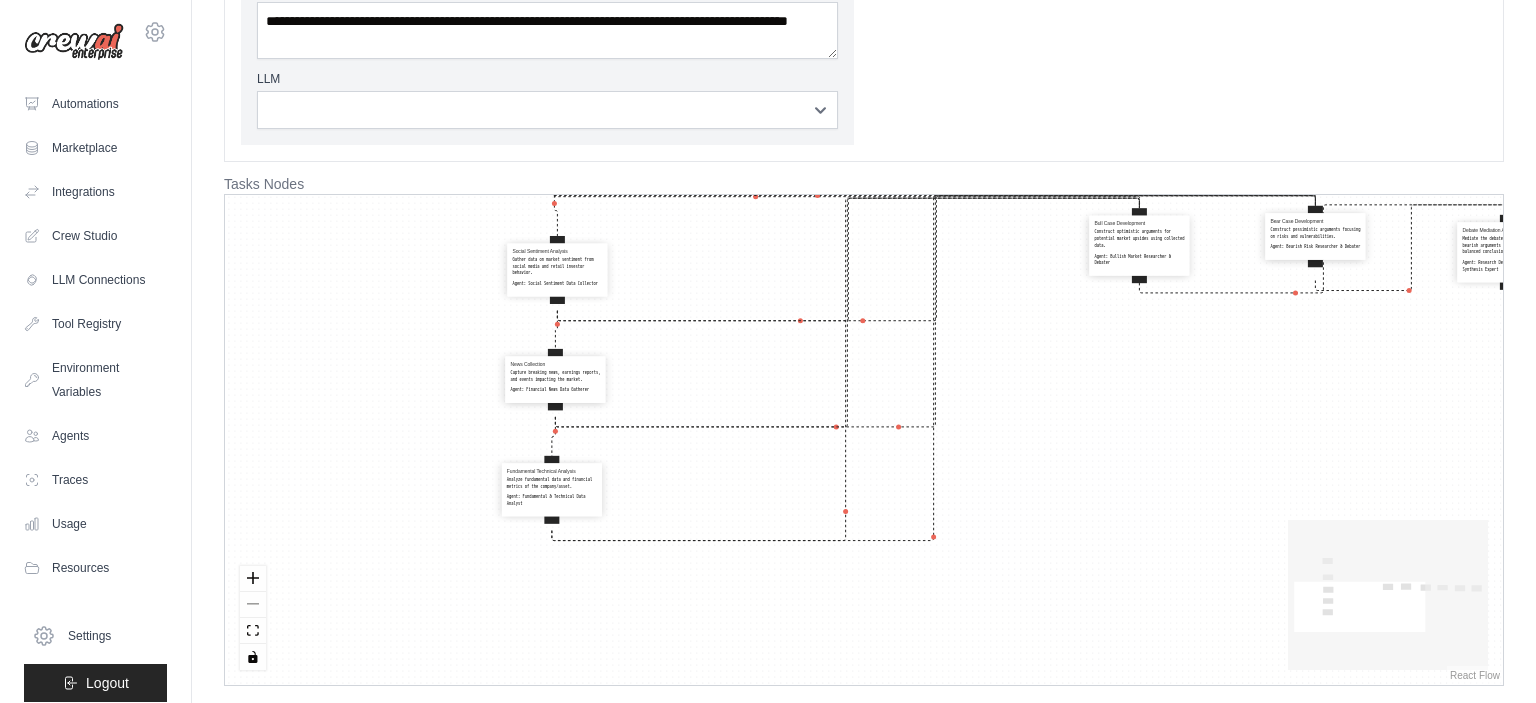 drag, startPoint x: 955, startPoint y: 558, endPoint x: 1183, endPoint y: 511, distance: 232.7939 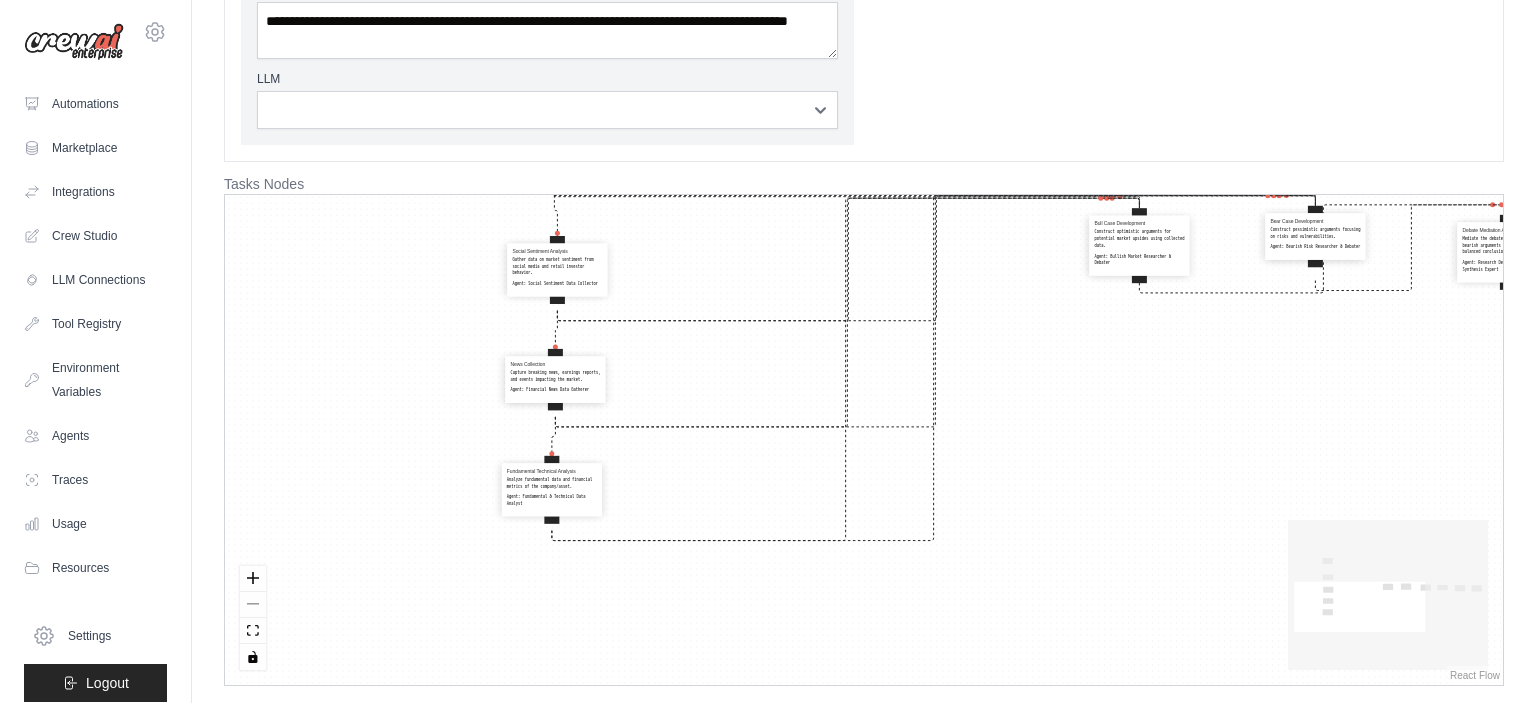 click on "Orchestration Of Query Receive the user's query about financial assets and create a detailed action plan for all specialist agents. Agent:   Strategic Orchestrator Market Data Collection Obtain real-time market data including prices, volume, and technical indicators. Agent:   Market Data Specialist Social Sentiment Analysis Gather data on market sentiment from social media and retail investor behavior. Agent:   Social Sentiment Data Collector News Collection Capture breaking news, earnings reports, and events impacting the market. Agent:   Financial News Data Gatherer Fundamental Technical Analysis Analyze fundamental data and financial metrics of the company/asset. Agent:   Fundamental & Technical Data Analyst Bull Case Development Construct optimistic arguments for potential market upsides using collected data. Agent:   Bullish Market Researcher & Debater Bear Case Development Construct pessimistic arguments focusing on risks and vulnerabilities. Agent:   Bearish Risk Researcher & Debater Agent:   Agent:" at bounding box center [864, 440] 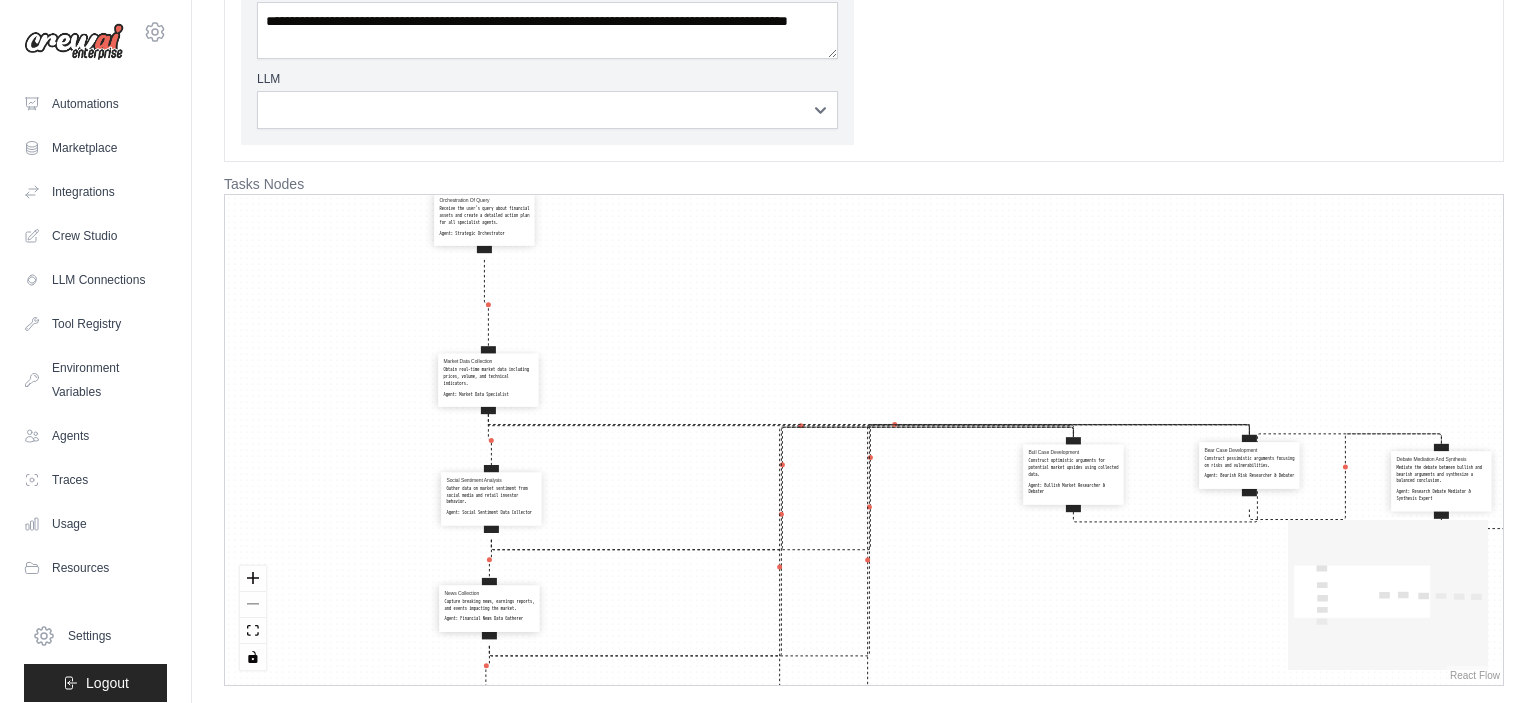 drag, startPoint x: 382, startPoint y: 447, endPoint x: 482, endPoint y: 314, distance: 166.40012 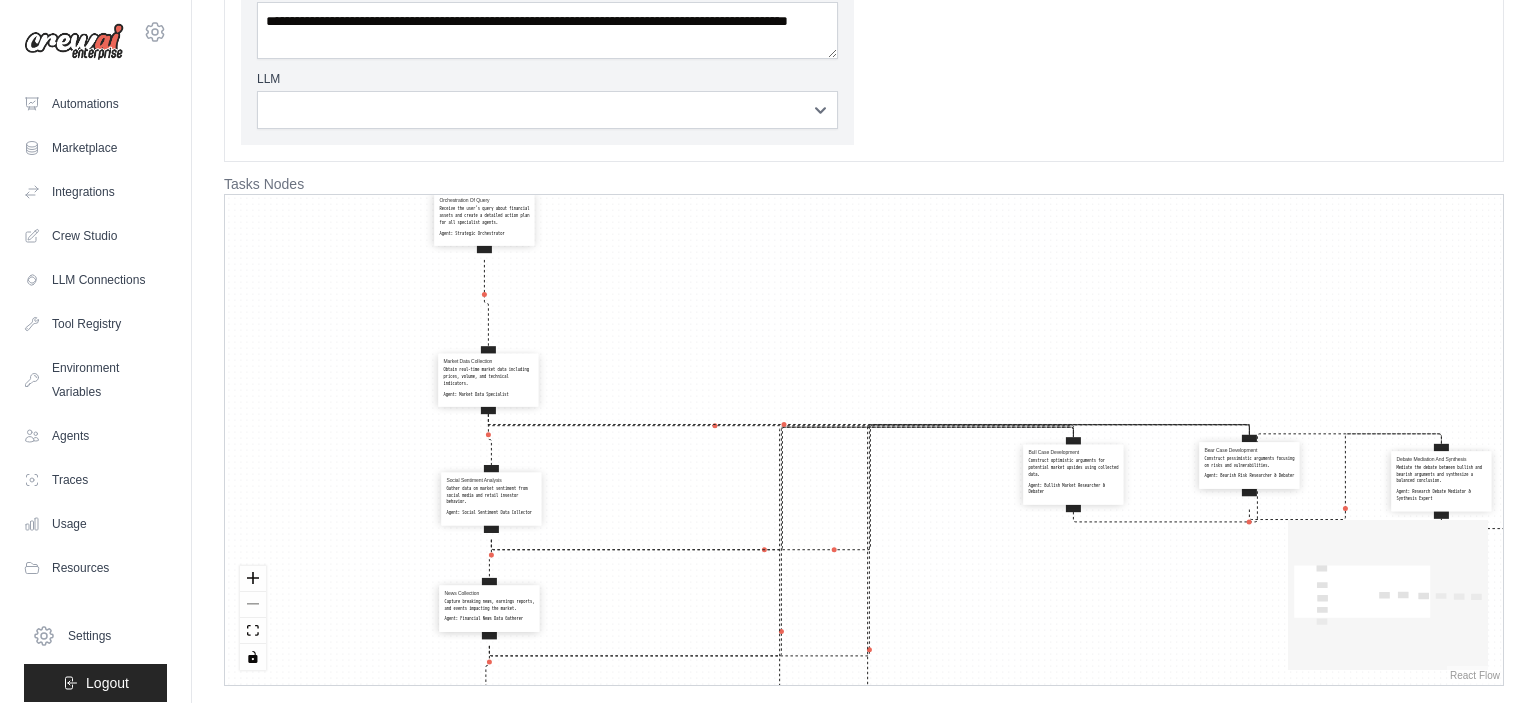 click on "Orchestration Of Query Receive the user's query about financial assets and create a detailed action plan for all specialist agents. Agent:   Strategic Orchestrator Market Data Collection Obtain real-time market data including prices, volume, and technical indicators. Agent:   Market Data Specialist Social Sentiment Analysis Gather data on market sentiment from social media and retail investor behavior. Agent:   Social Sentiment Data Collector News Collection Capture breaking news, earnings reports, and events impacting the market. Agent:   Financial News Data Gatherer Fundamental Technical Analysis Analyze fundamental data and financial metrics of the company/asset. Agent:   Fundamental & Technical Data Analyst Bull Case Development Construct optimistic arguments for potential market upsides using collected data. Agent:   Bullish Market Researcher & Debater Bear Case Development Construct pessimistic arguments focusing on risks and vulnerabilities. Agent:   Bearish Risk Researcher & Debater Agent:   Agent:" at bounding box center [864, 440] 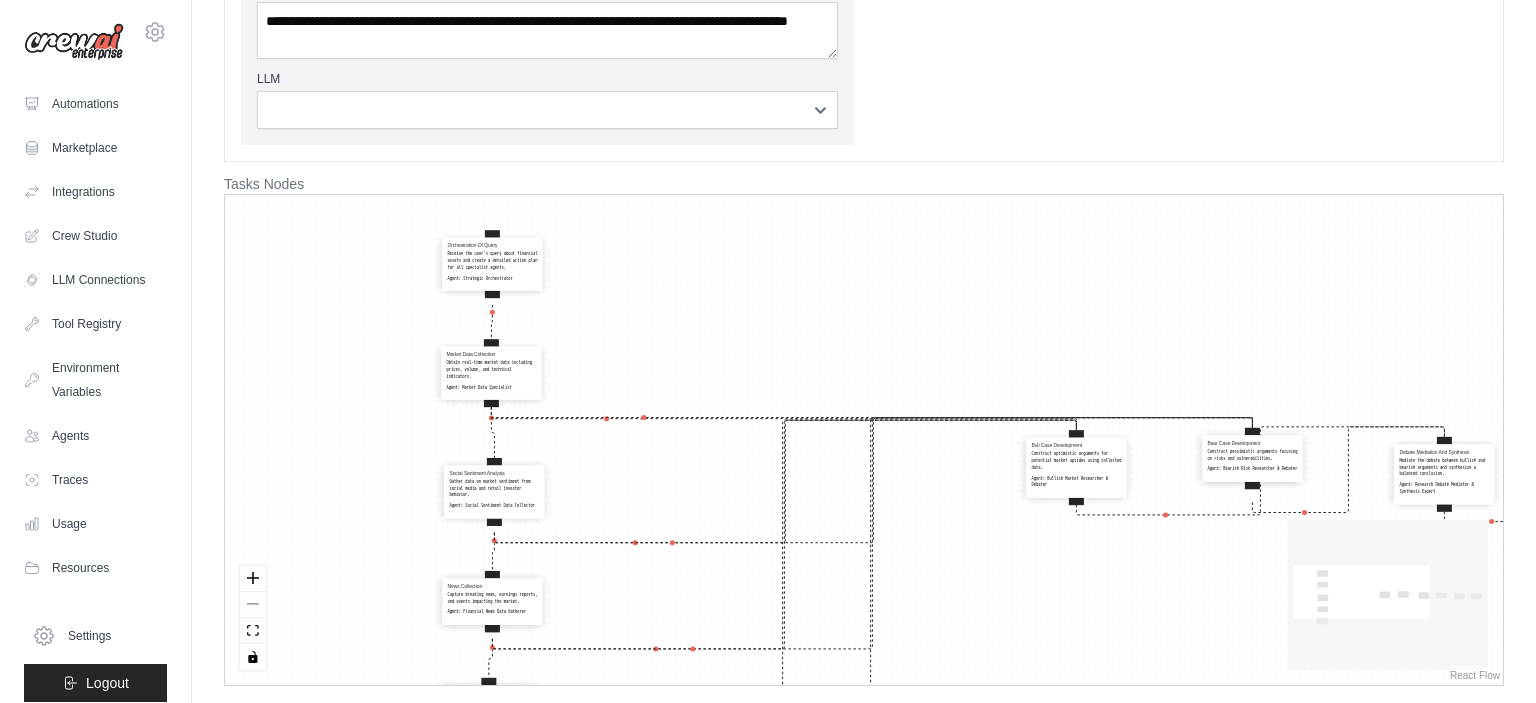 drag, startPoint x: 514, startPoint y: 242, endPoint x: 506, endPoint y: 286, distance: 44.72136 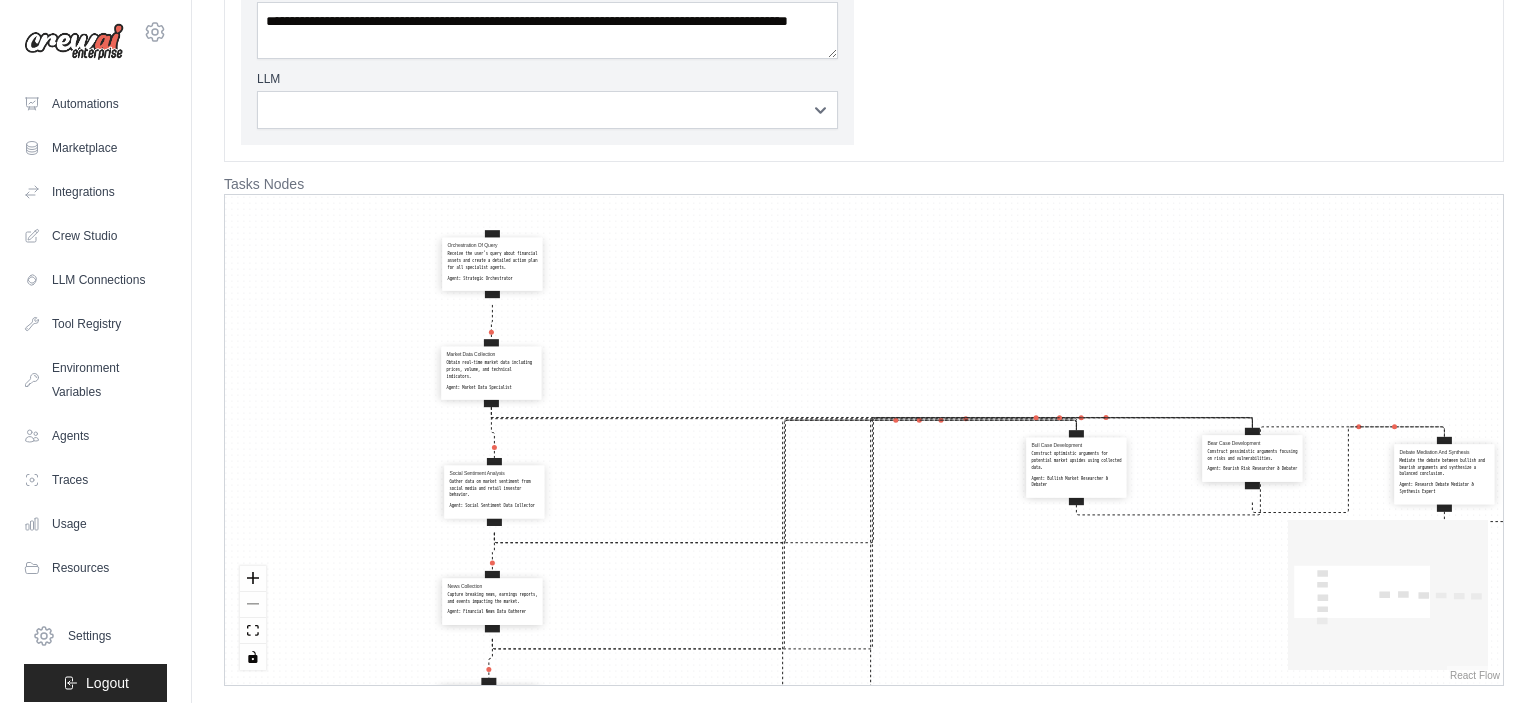 click on "Orchestration Of Query Receive the user's query about financial assets and create a detailed action plan for all specialist agents. Agent:   Strategic Orchestrator" at bounding box center (492, 263) 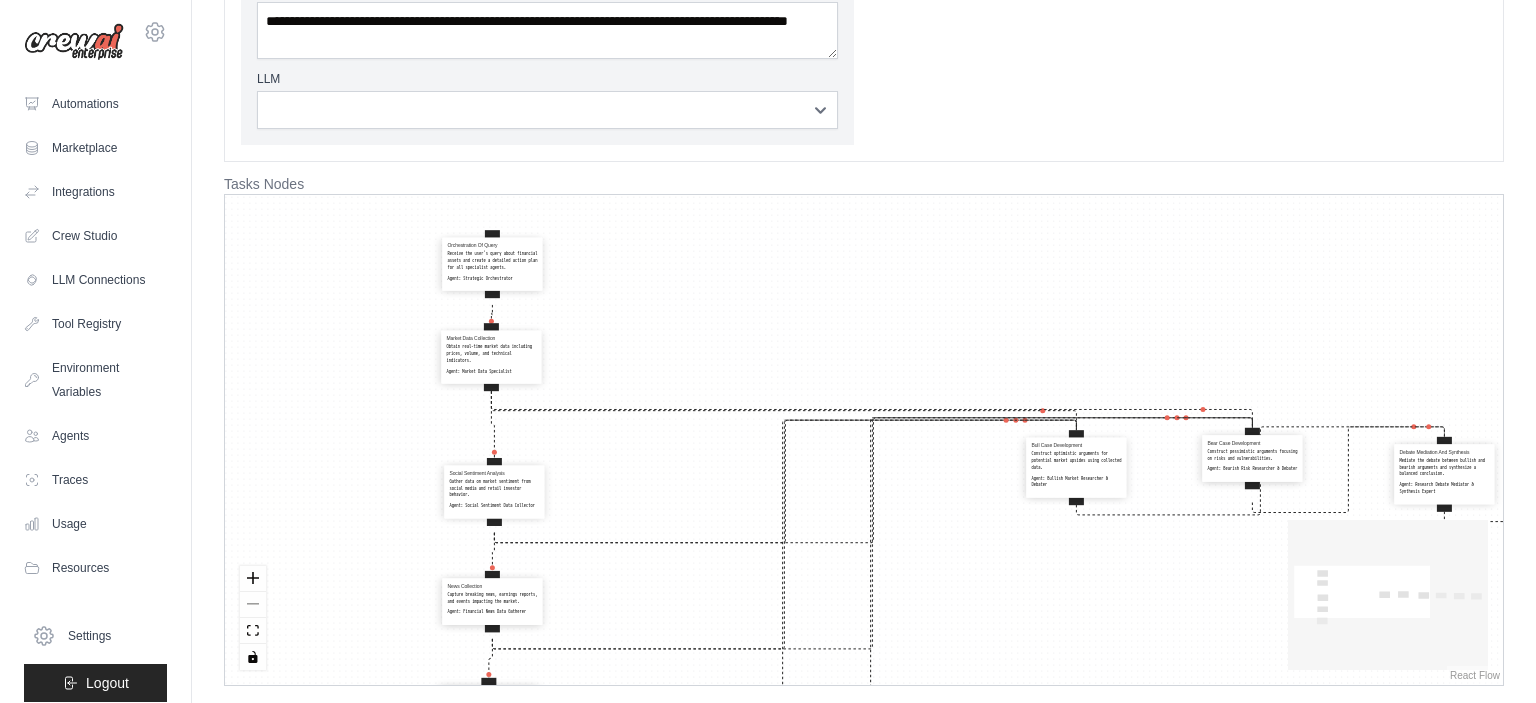 drag, startPoint x: 500, startPoint y: 373, endPoint x: 510, endPoint y: 342, distance: 32.572994 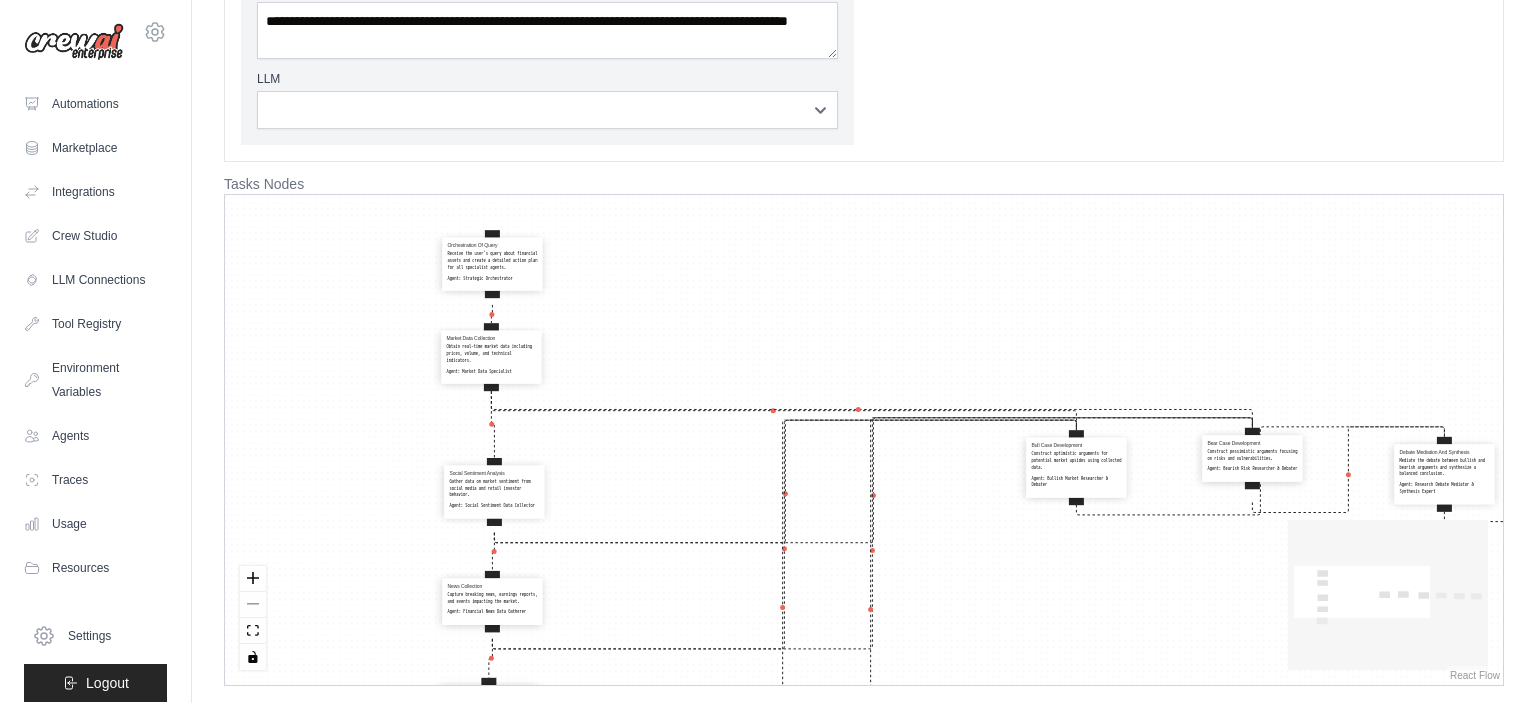 click on "Obtain real-time market data including prices, volume, and technical indicators." at bounding box center (491, 353) 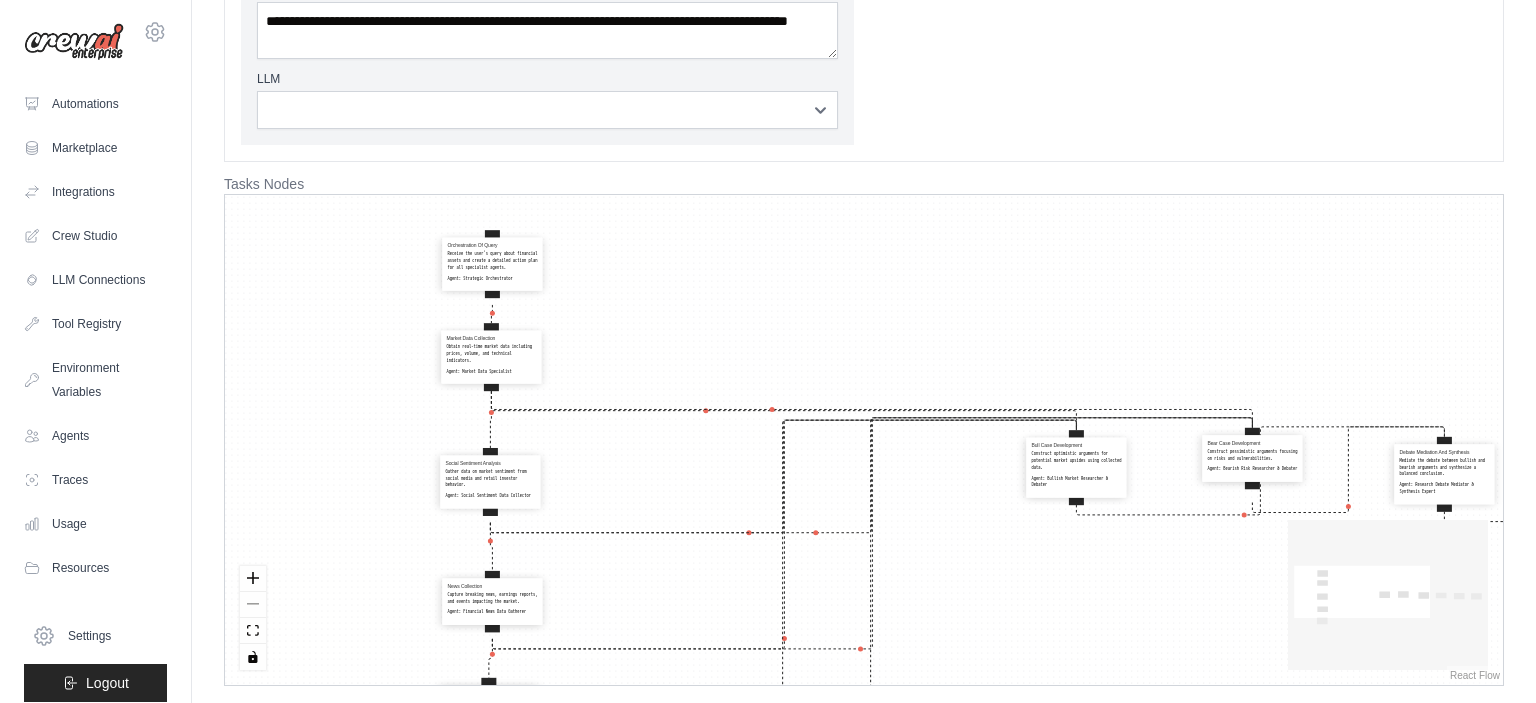 drag, startPoint x: 505, startPoint y: 488, endPoint x: 501, endPoint y: 477, distance: 11.7046995 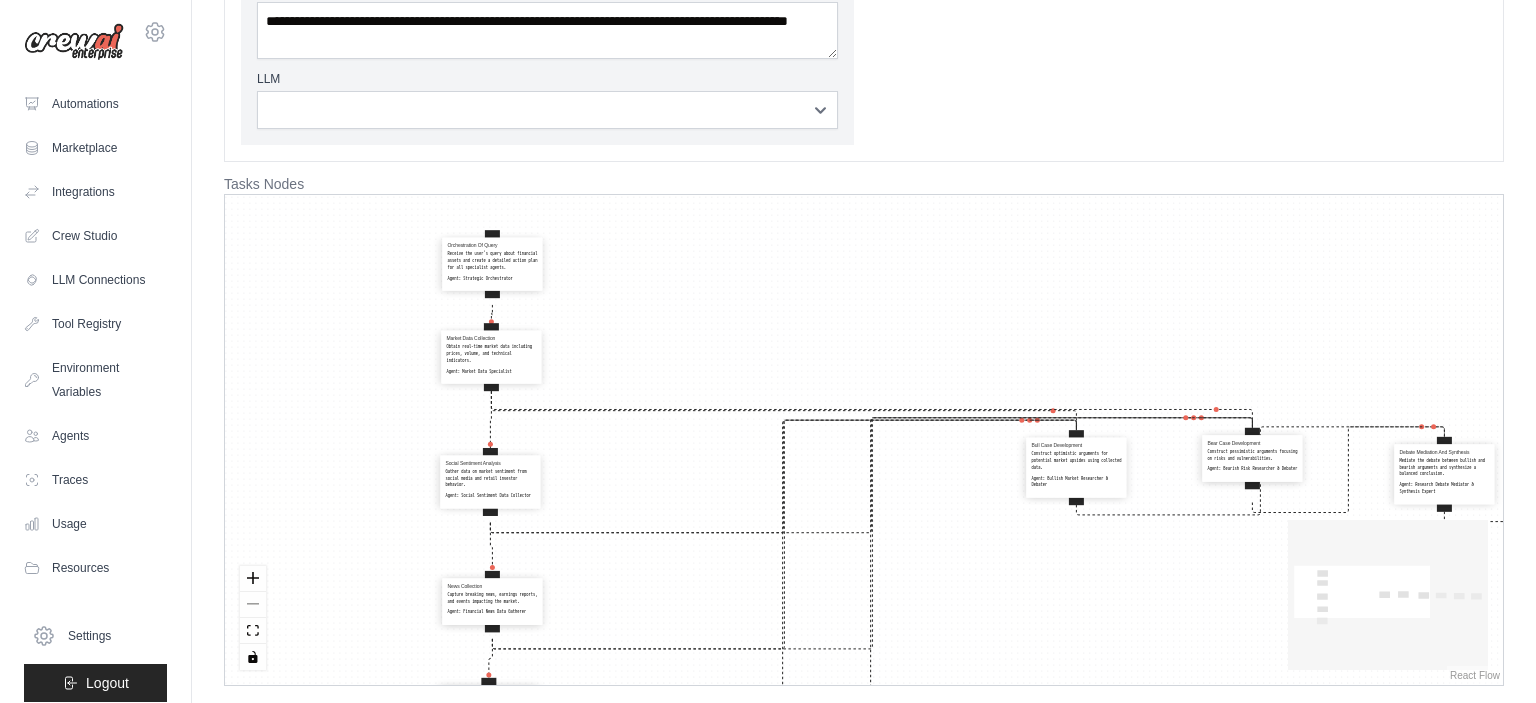 click on "Gather data on market sentiment from social media and retail investor behavior." at bounding box center (490, 478) 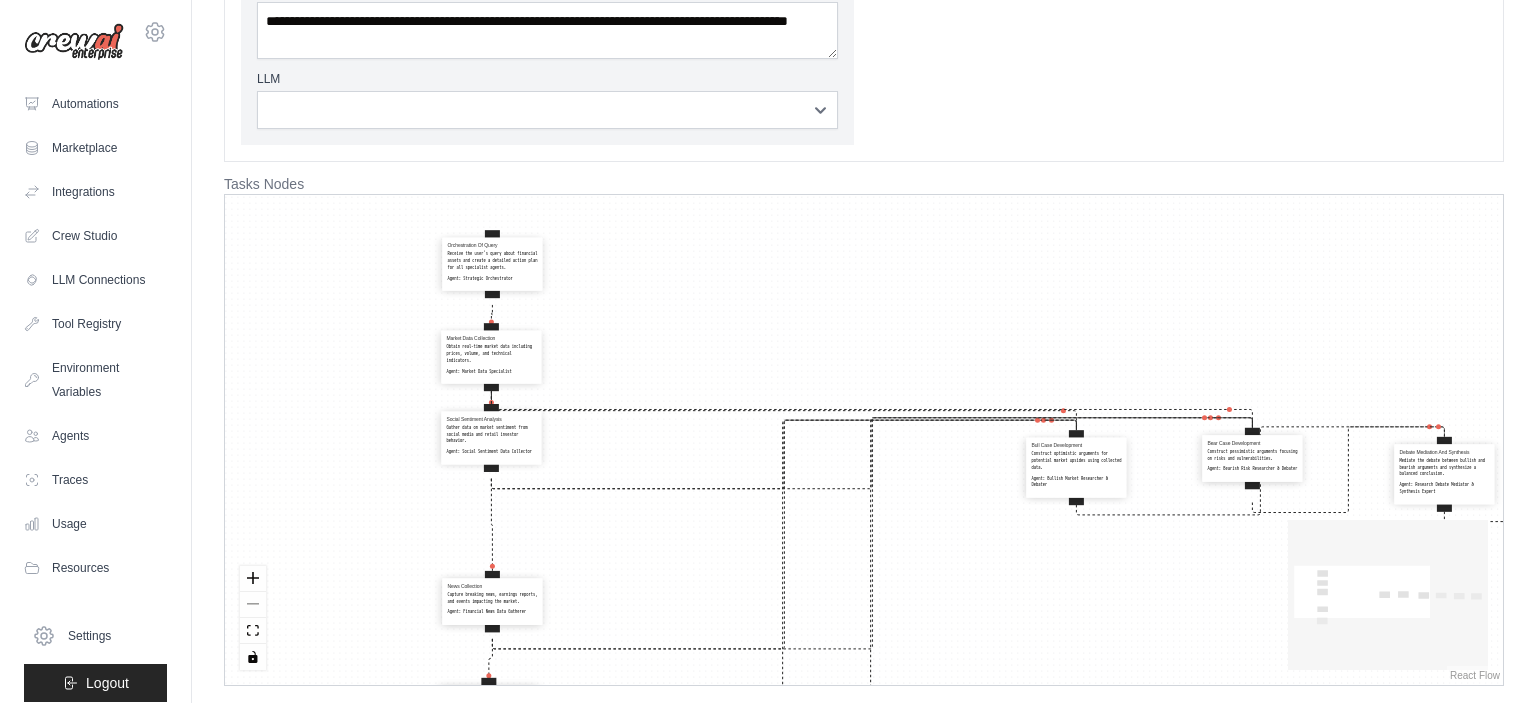 drag, startPoint x: 508, startPoint y: 496, endPoint x: 509, endPoint y: 453, distance: 43.011627 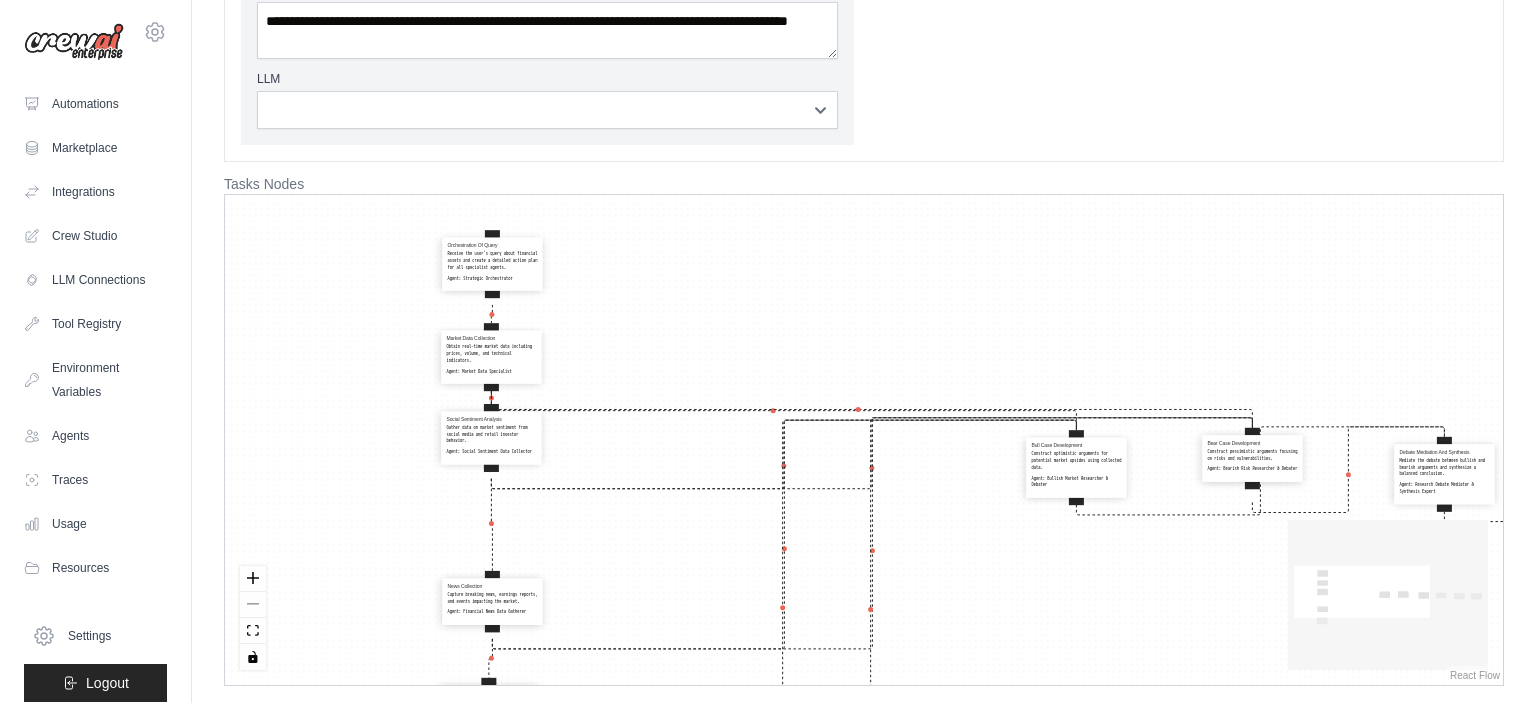 click on "Agent:   Social Sentiment Data Collector" at bounding box center (491, 451) 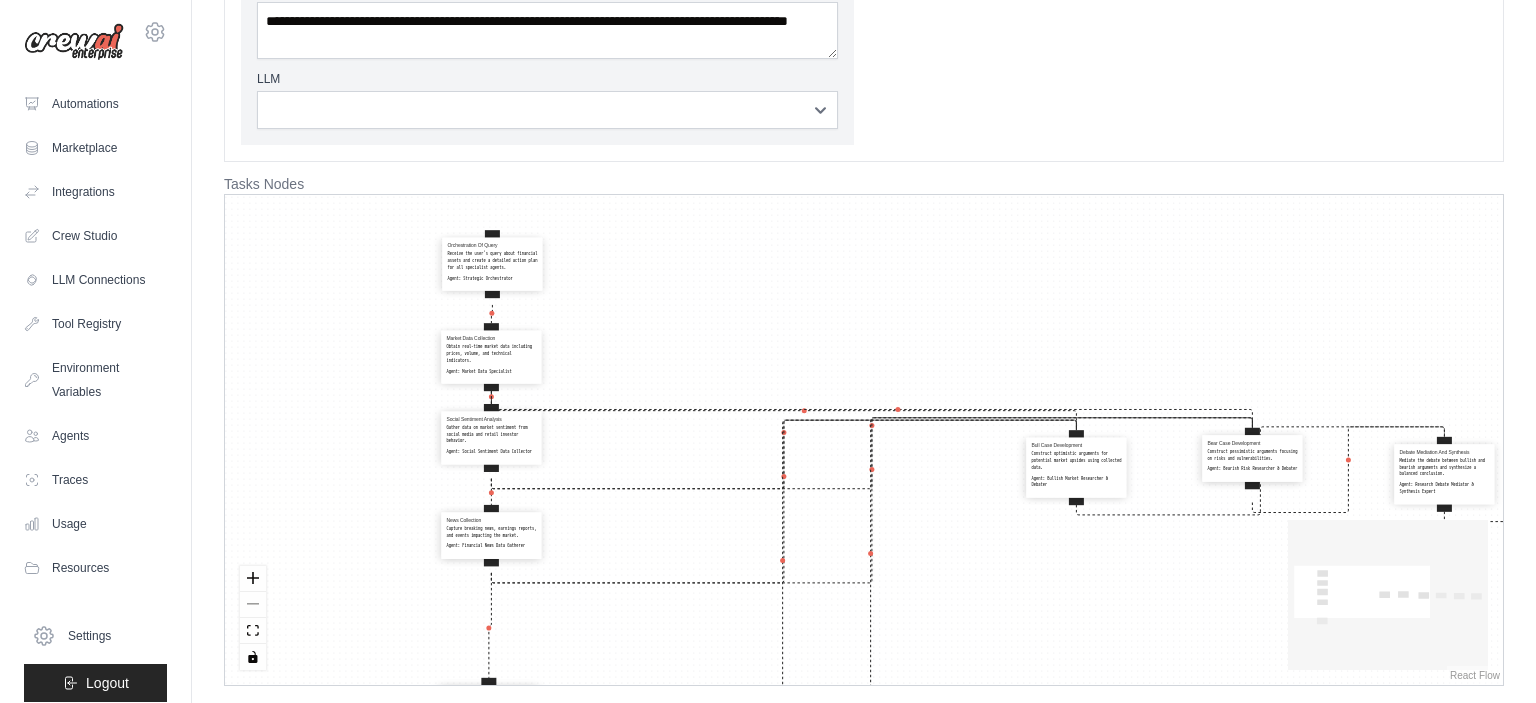 drag, startPoint x: 520, startPoint y: 601, endPoint x: 519, endPoint y: 527, distance: 74.00676 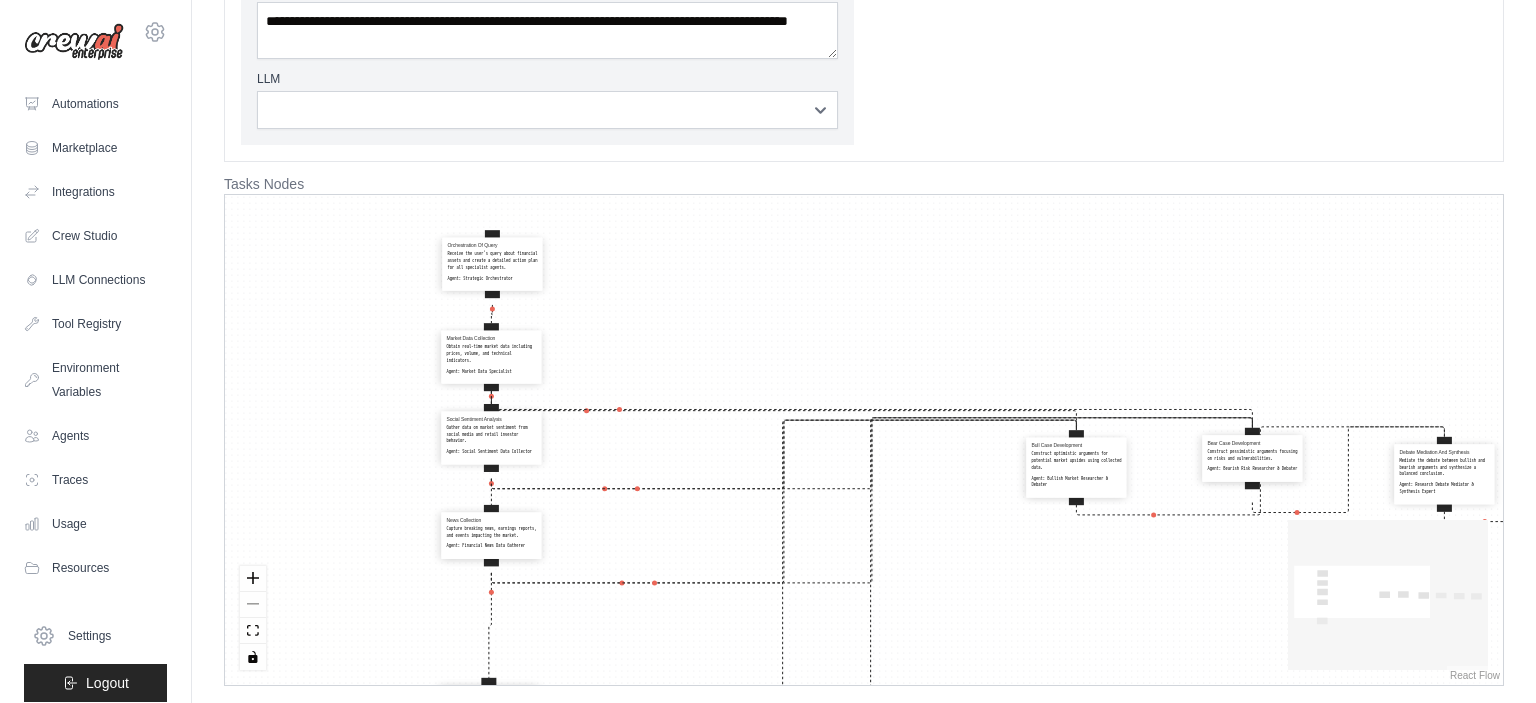 click on "Capture breaking news, earnings reports, and events impacting the market." at bounding box center (491, 532) 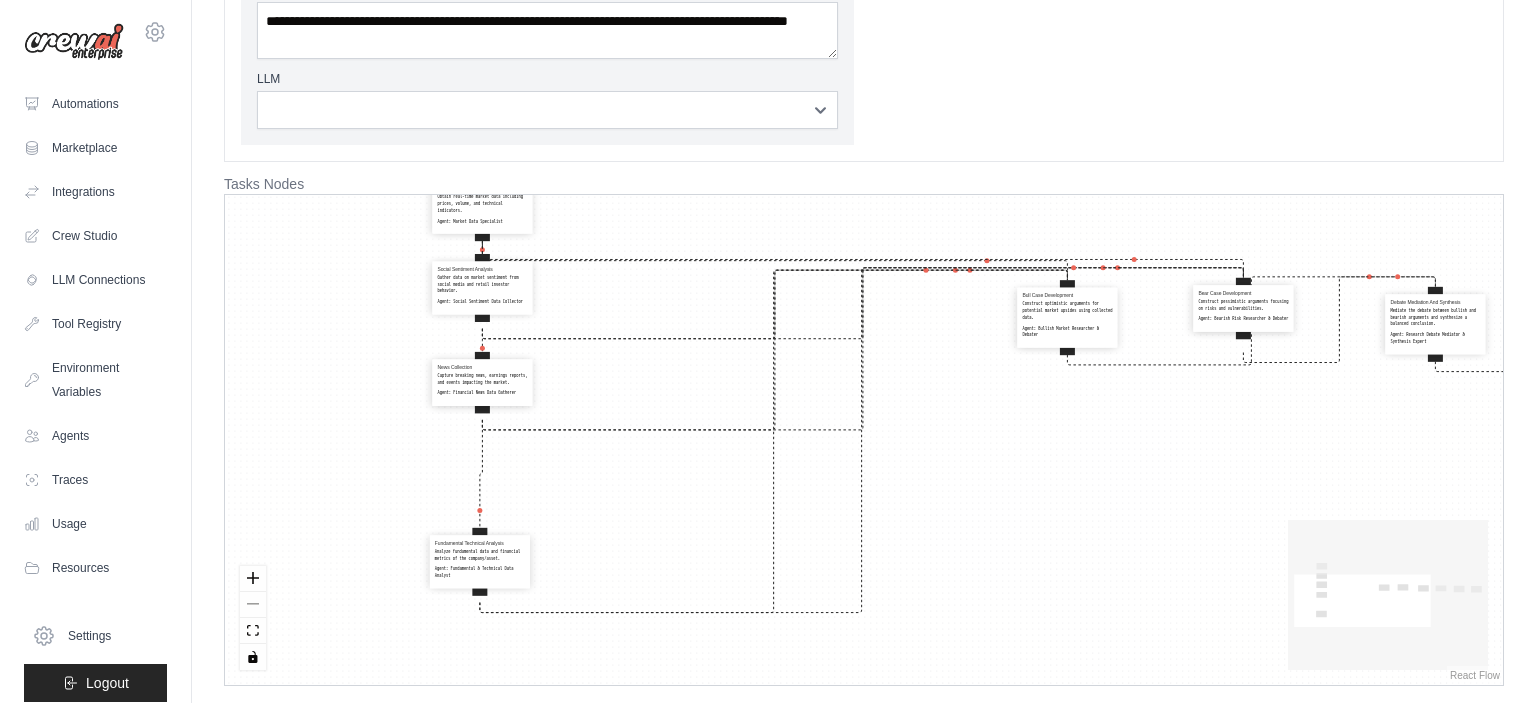 drag, startPoint x: 537, startPoint y: 552, endPoint x: 537, endPoint y: 482, distance: 70 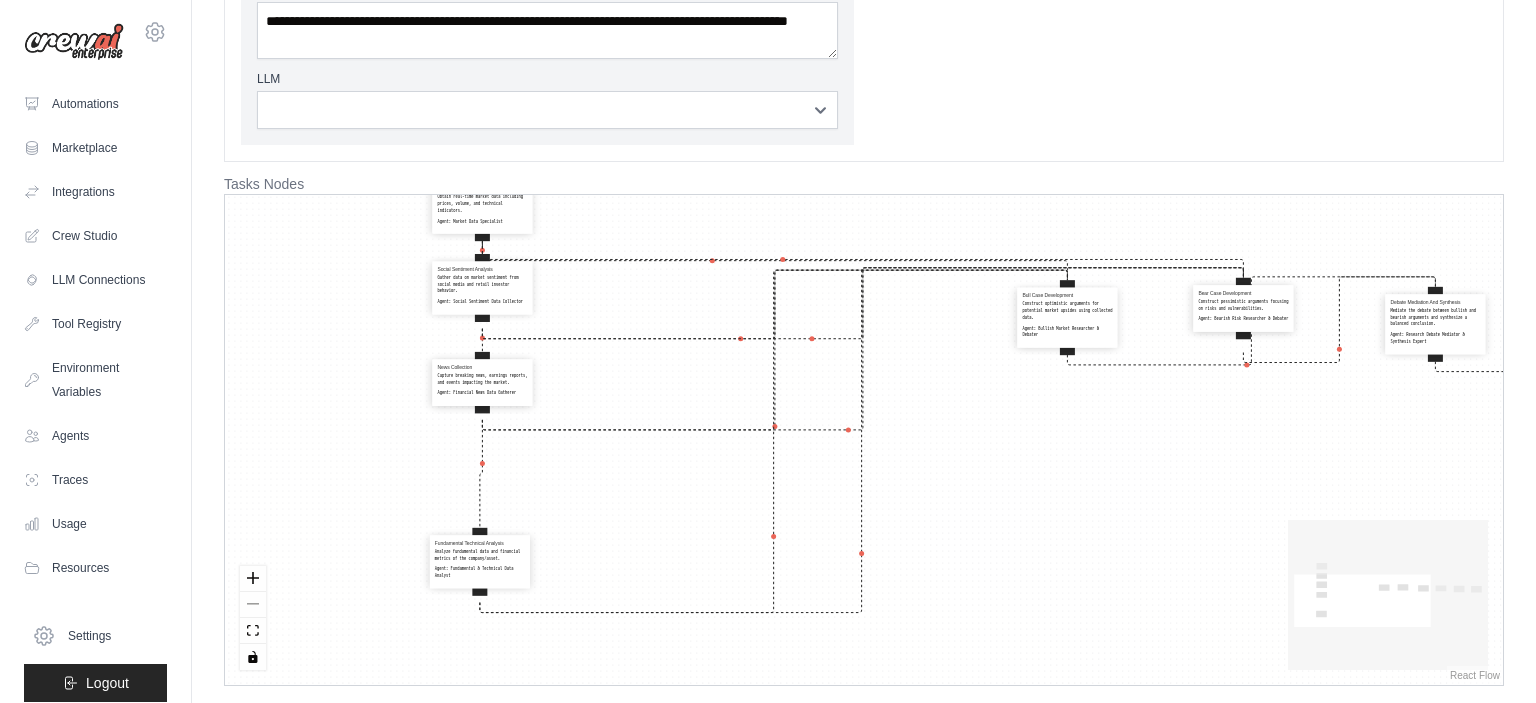 click on "Orchestration Of Query Receive the user's query about financial assets and create a detailed action plan for all specialist agents. Agent:   Strategic Orchestrator Market Data Collection Obtain real-time market data including prices, volume, and technical indicators. Agent:   Market Data Specialist Social Sentiment Analysis Gather data on market sentiment from social media and retail investor behavior. Agent:   Social Sentiment Data Collector News Collection Capture breaking news, earnings reports, and events impacting the market. Agent:   Financial News Data Gatherer Fundamental Technical Analysis Analyze fundamental data and financial metrics of the company/asset. Agent:   Fundamental & Technical Data Analyst Bull Case Development Construct optimistic arguments for potential market upsides using collected data. Agent:   Bullish Market Researcher & Debater Bear Case Development Construct pessimistic arguments focusing on risks and vulnerabilities. Agent:   Bearish Risk Researcher & Debater Agent:   Agent:" at bounding box center [864, 440] 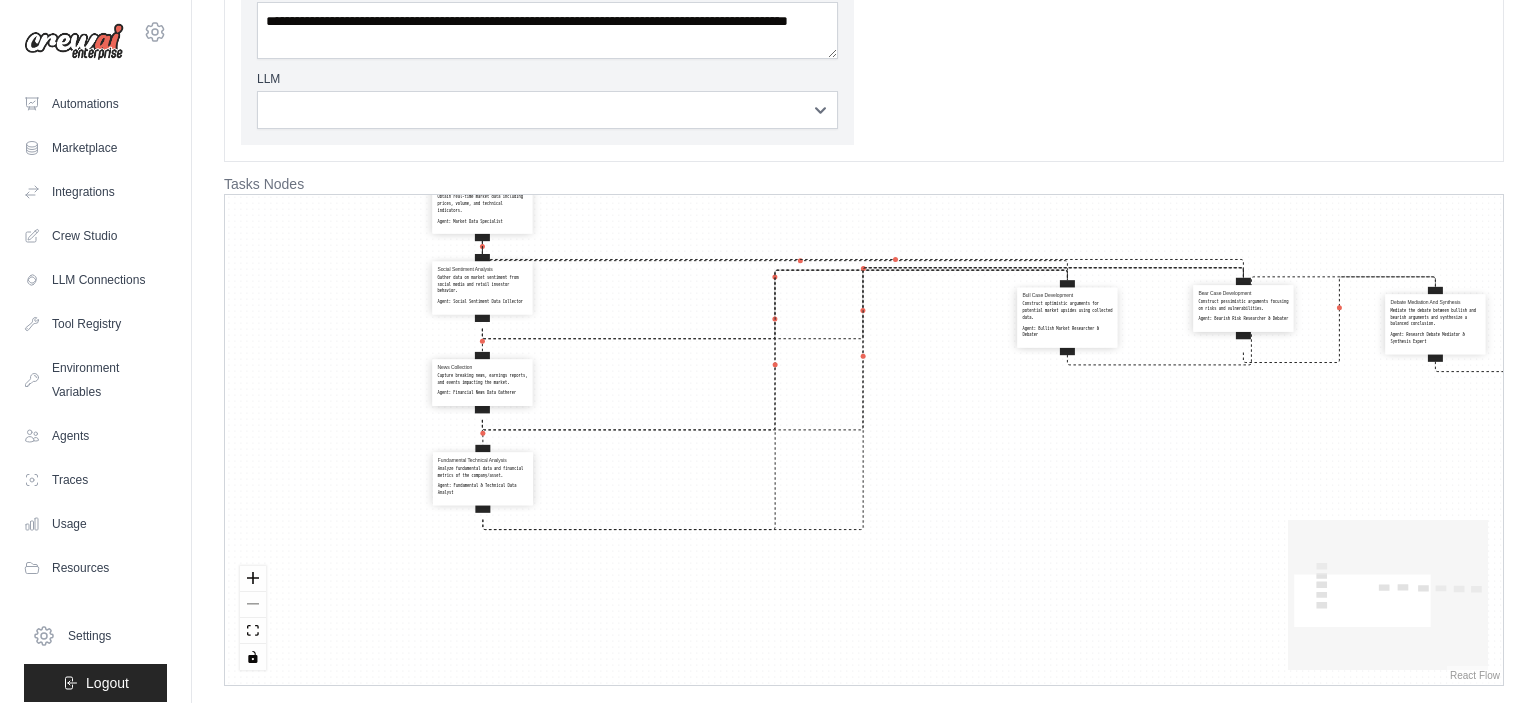 drag, startPoint x: 498, startPoint y: 574, endPoint x: 501, endPoint y: 490, distance: 84.05355 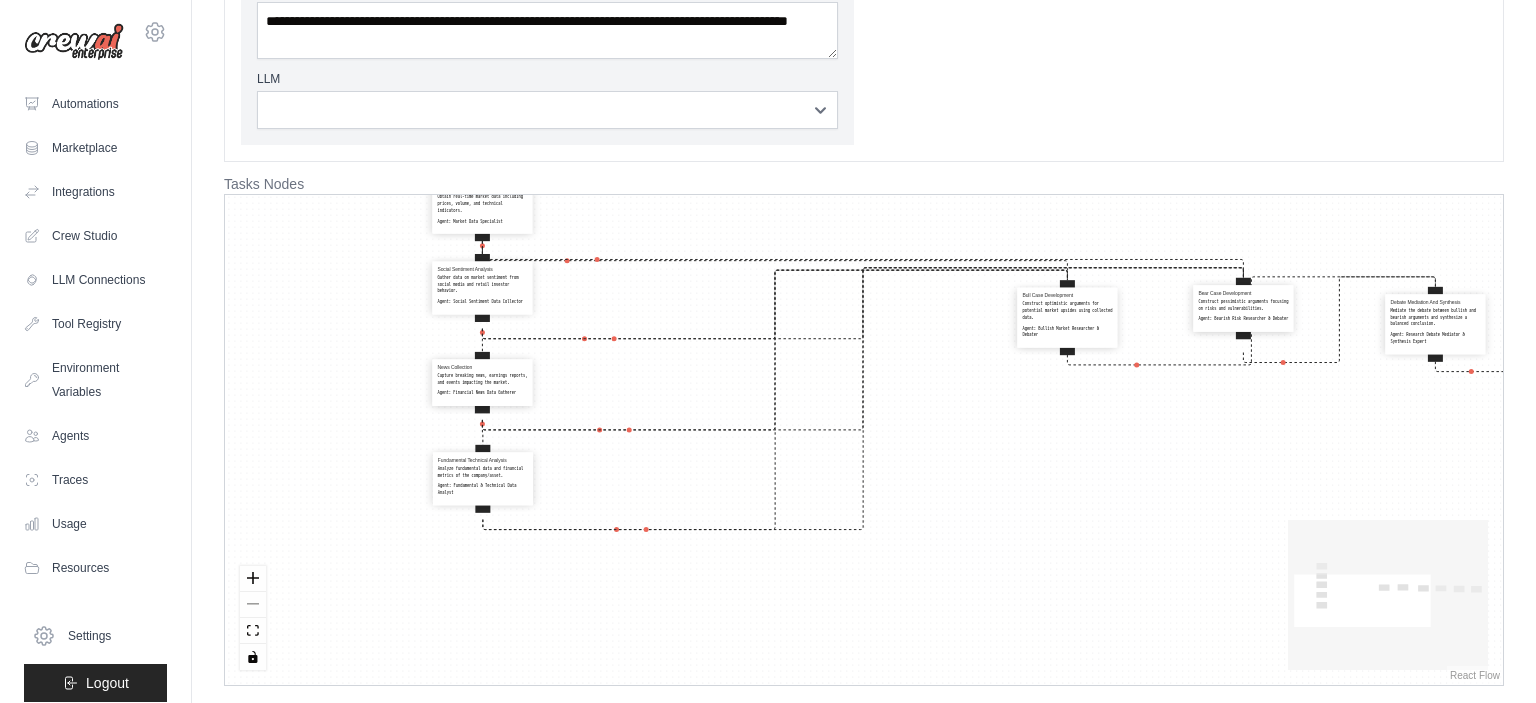 click on "Agent:   Fundamental & Technical Data Analyst" at bounding box center [483, 490] 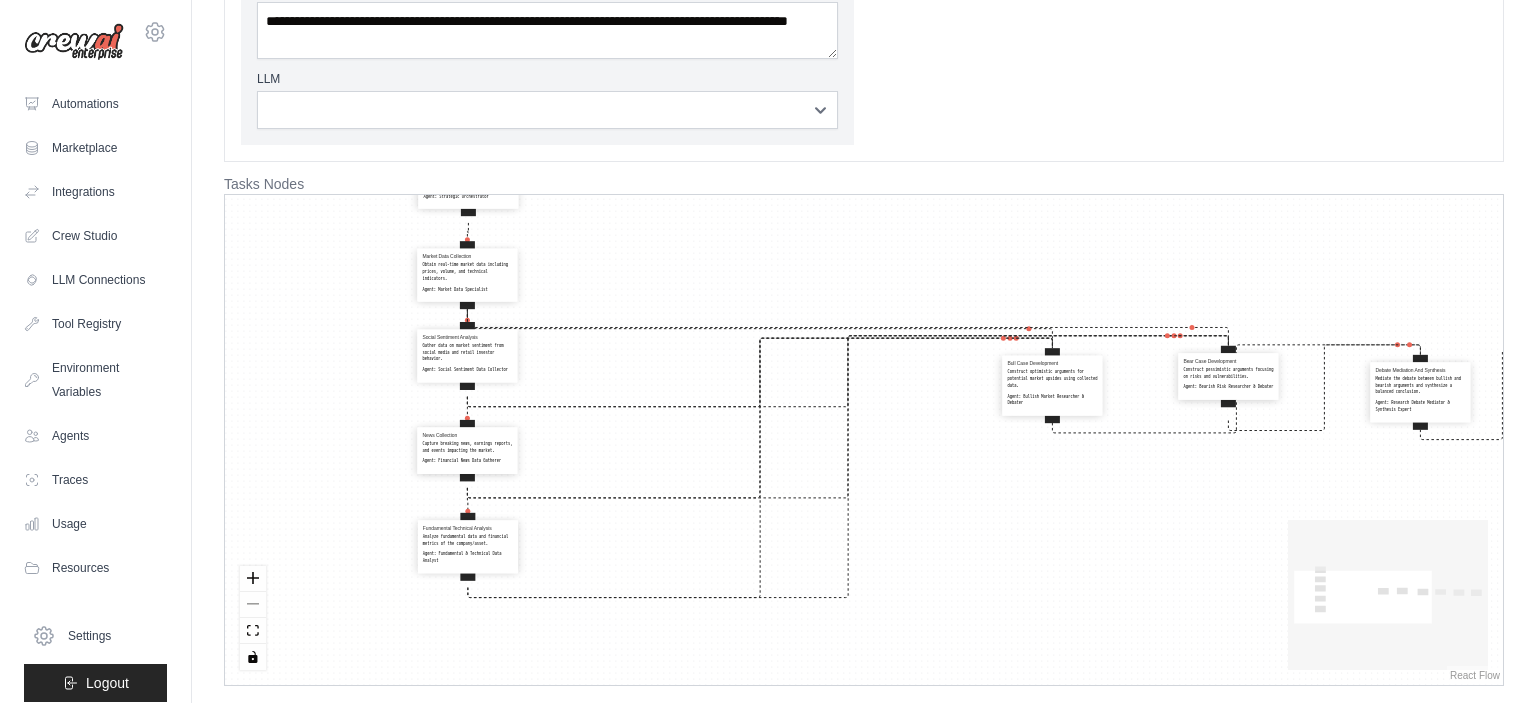 drag, startPoint x: 1080, startPoint y: 513, endPoint x: 1070, endPoint y: 610, distance: 97.5141 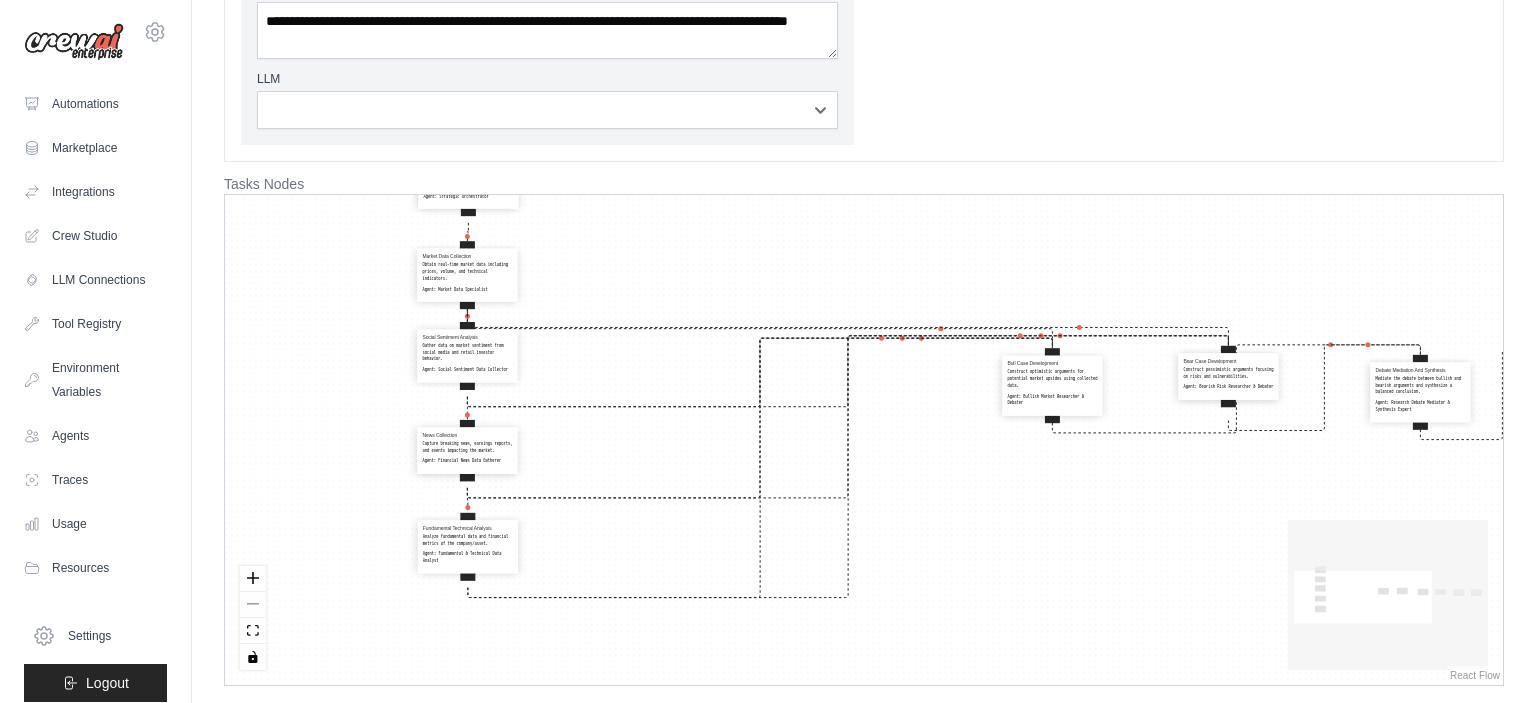 click on "Orchestration Of Query Receive the user's query about financial assets and create a detailed action plan for all specialist agents. Agent:   Strategic Orchestrator Market Data Collection Obtain real-time market data including prices, volume, and technical indicators. Agent:   Market Data Specialist Social Sentiment Analysis Gather data on market sentiment from social media and retail investor behavior. Agent:   Social Sentiment Data Collector News Collection Capture breaking news, earnings reports, and events impacting the market. Agent:   Financial News Data Gatherer Fundamental Technical Analysis Analyze fundamental data and financial metrics of the company/asset. Agent:   Fundamental & Technical Data Analyst Bull Case Development Construct optimistic arguments for potential market upsides using collected data. Agent:   Bullish Market Researcher & Debater Bear Case Development Construct pessimistic arguments focusing on risks and vulnerabilities. Agent:   Bearish Risk Researcher & Debater Agent:   Agent:" at bounding box center [864, 440] 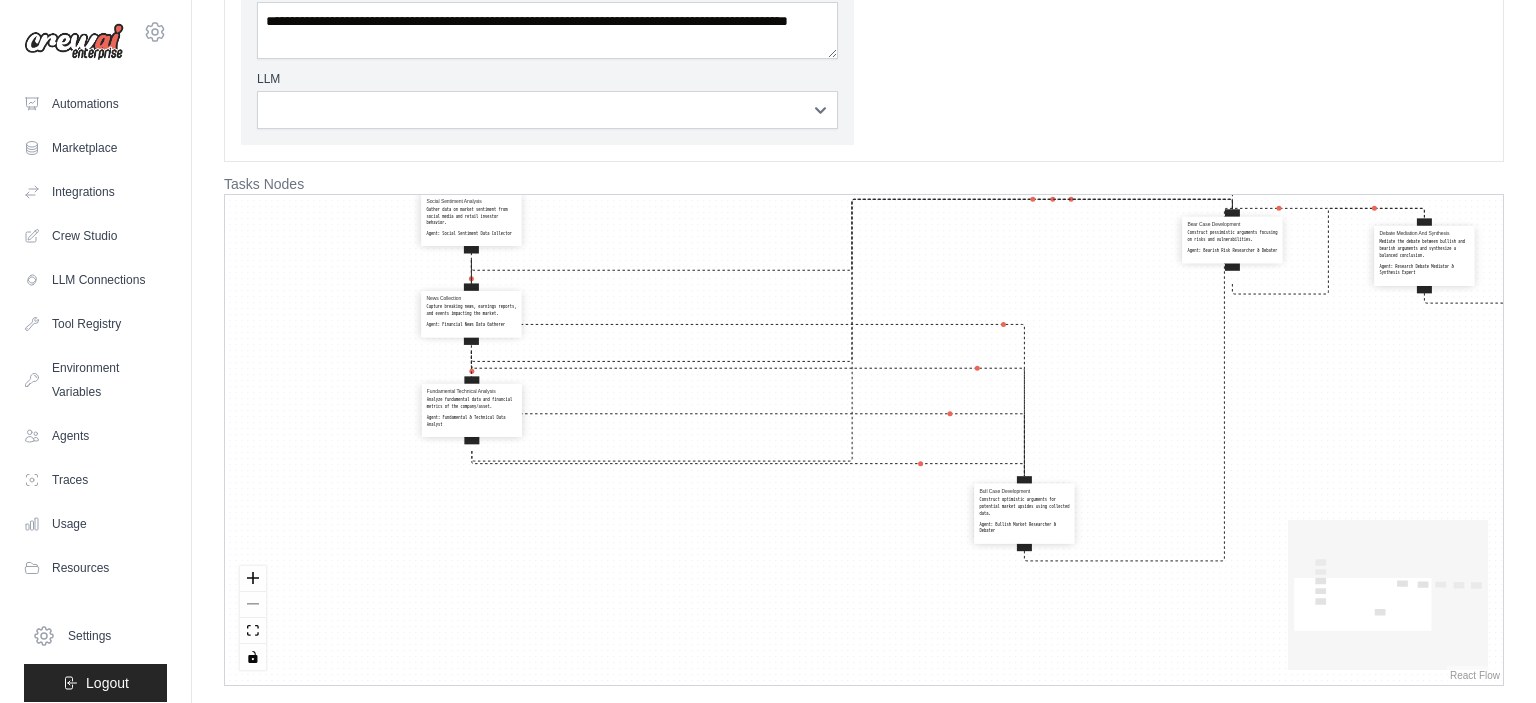 drag, startPoint x: 1052, startPoint y: 450, endPoint x: 1045, endPoint y: 529, distance: 79.30952 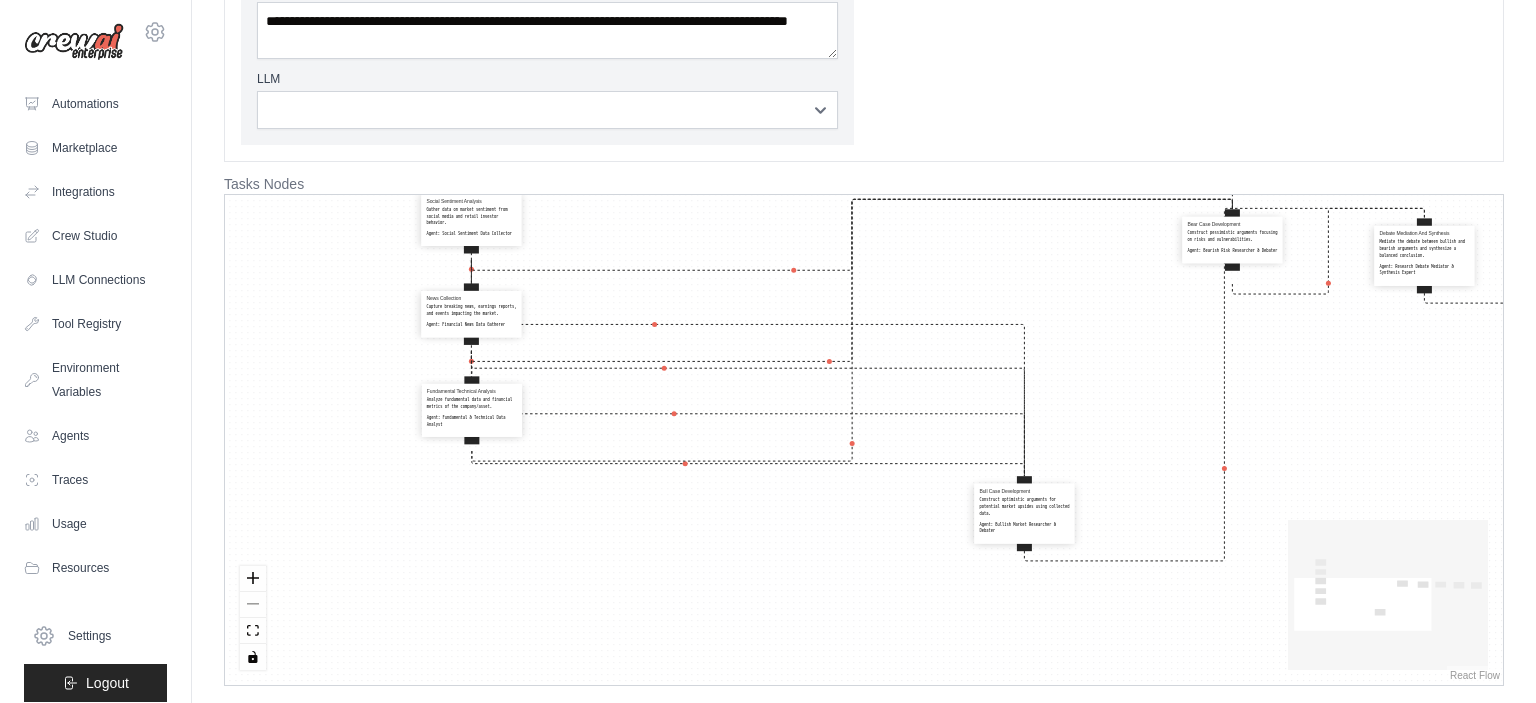 click on "Agent:   Bullish Market Researcher & Debater" at bounding box center [1024, 528] 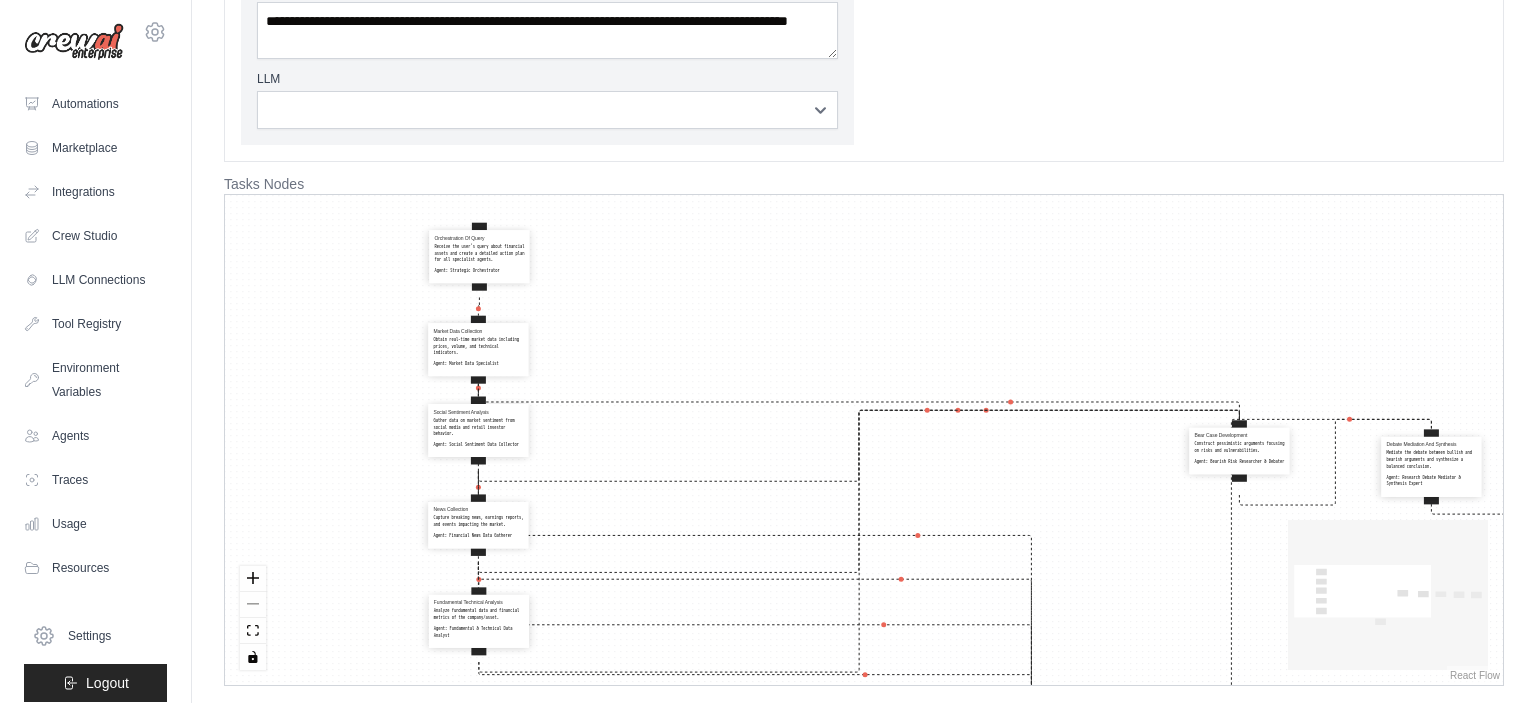 drag, startPoint x: 1064, startPoint y: 321, endPoint x: 1094, endPoint y: 477, distance: 158.85843 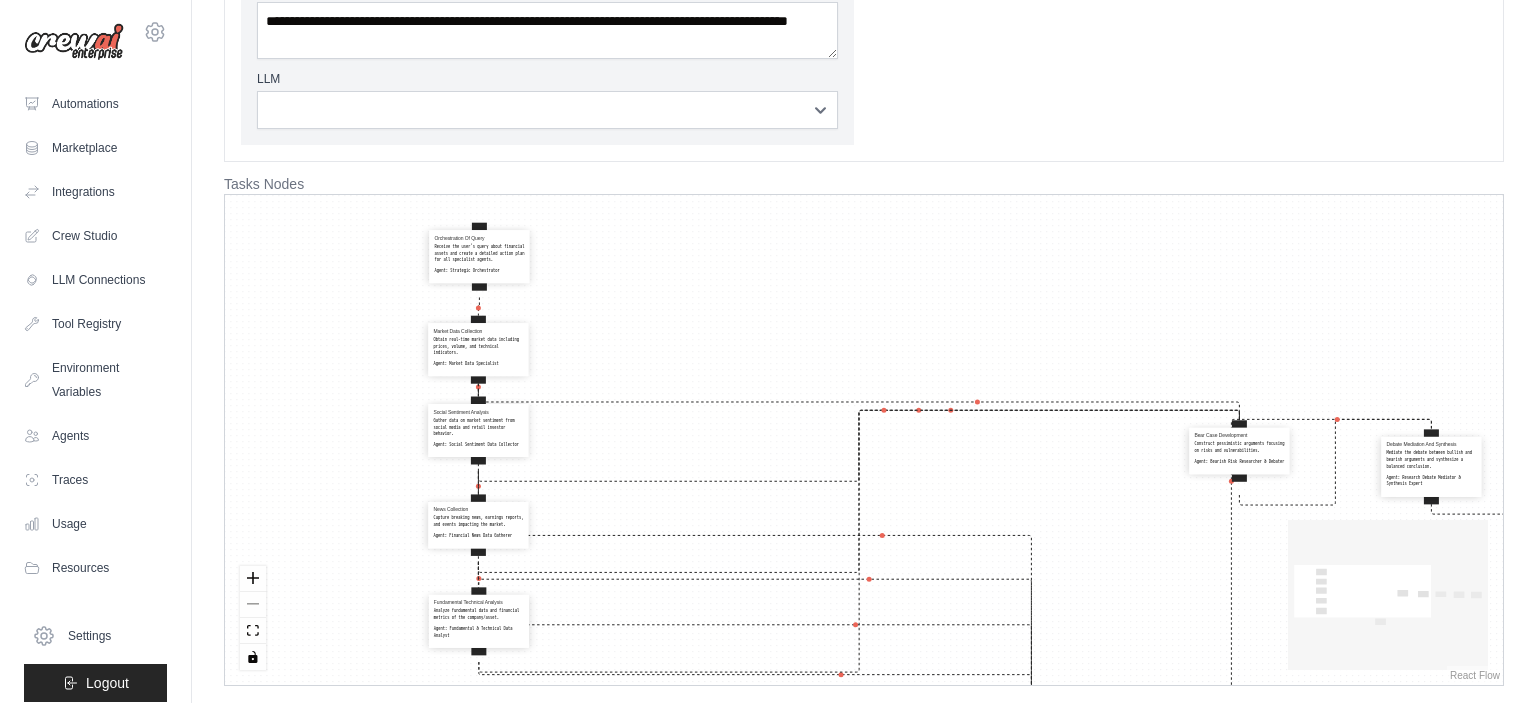 click on "Orchestration Of Query Receive the user's query about financial assets and create a detailed action plan for all specialist agents. Agent:   Strategic Orchestrator Market Data Collection Obtain real-time market data including prices, volume, and technical indicators. Agent:   Market Data Specialist Social Sentiment Analysis Gather data on market sentiment from social media and retail investor behavior. Agent:   Social Sentiment Data Collector News Collection Capture breaking news, earnings reports, and events impacting the market. Agent:   Financial News Data Gatherer Fundamental Technical Analysis Analyze fundamental data and financial metrics of the company/asset. Agent:   Fundamental & Technical Data Analyst Bull Case Development Construct optimistic arguments for potential market upsides using collected data. Agent:   Bullish Market Researcher & Debater Bear Case Development Construct pessimistic arguments focusing on risks and vulnerabilities. Agent:   Bearish Risk Researcher & Debater Agent:   Agent:" at bounding box center [864, 440] 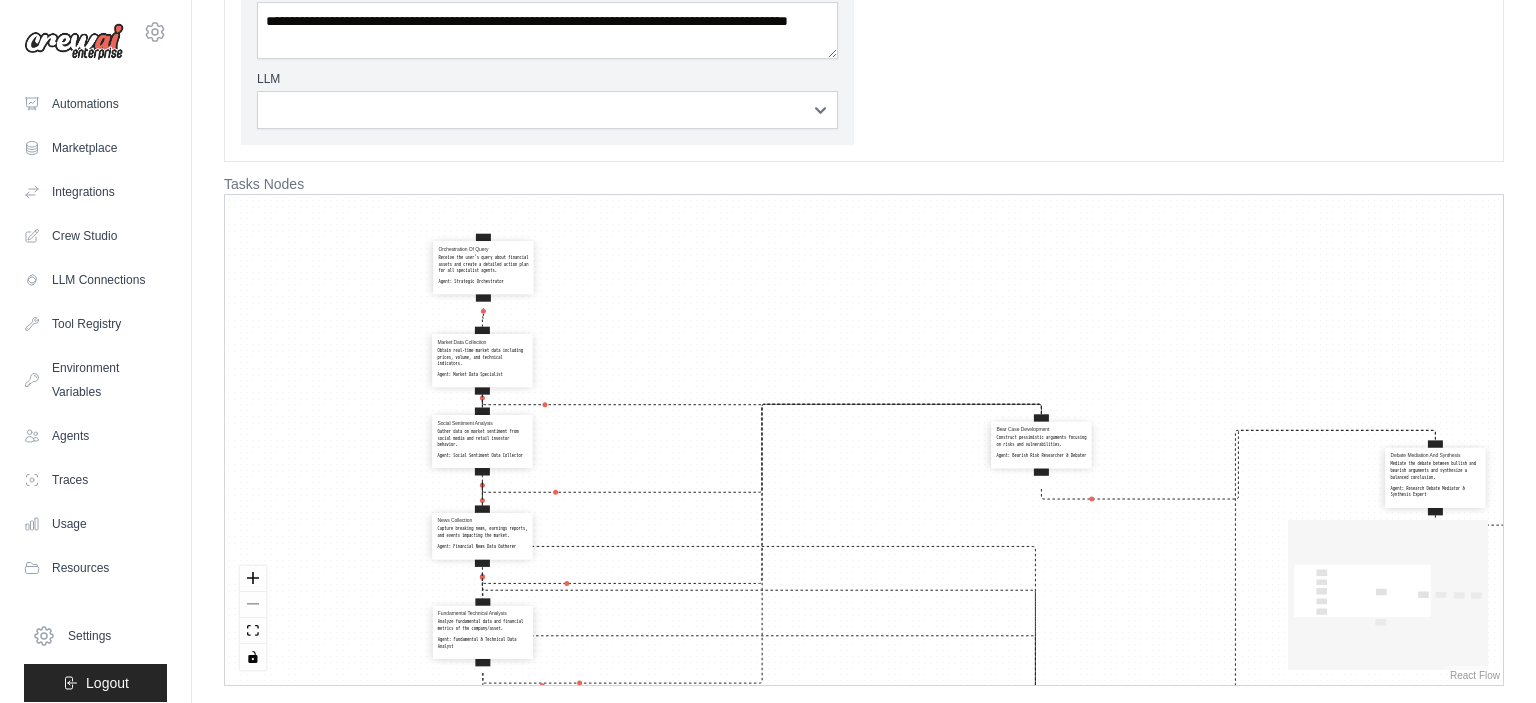 drag, startPoint x: 1218, startPoint y: 478, endPoint x: 1028, endPoint y: 460, distance: 190.85072 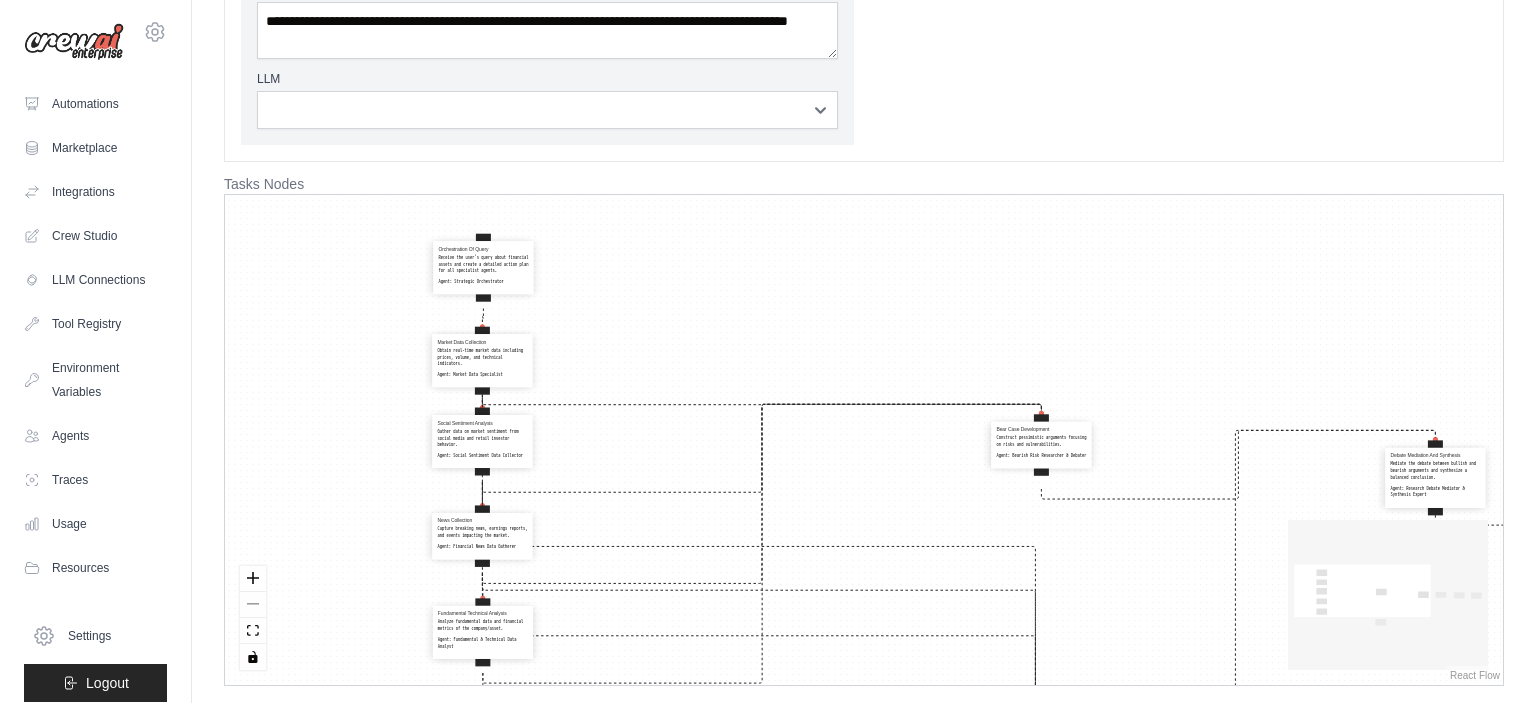 click on "Agent:   Bearish Risk Researcher & Debater" at bounding box center [1041, 455] 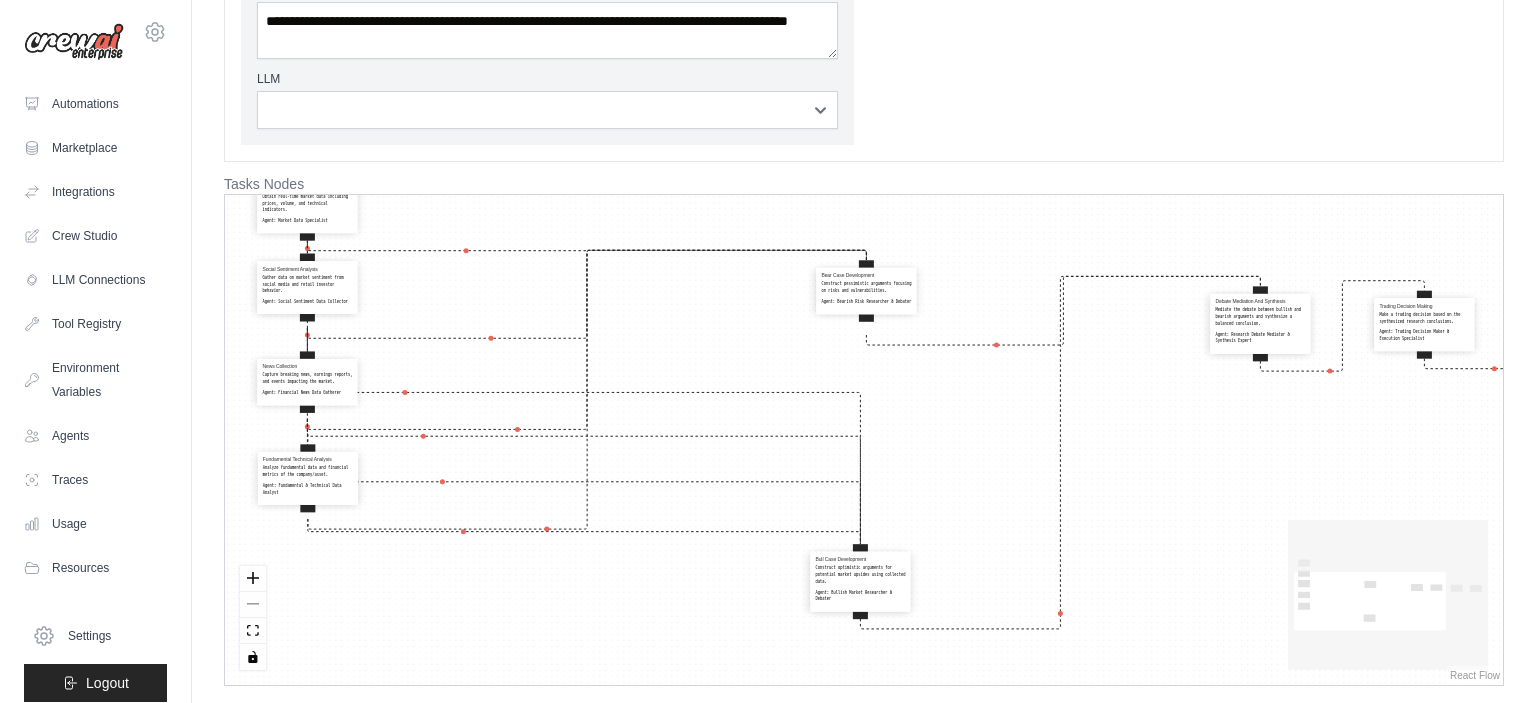 drag, startPoint x: 1164, startPoint y: 570, endPoint x: 984, endPoint y: 437, distance: 223.80573 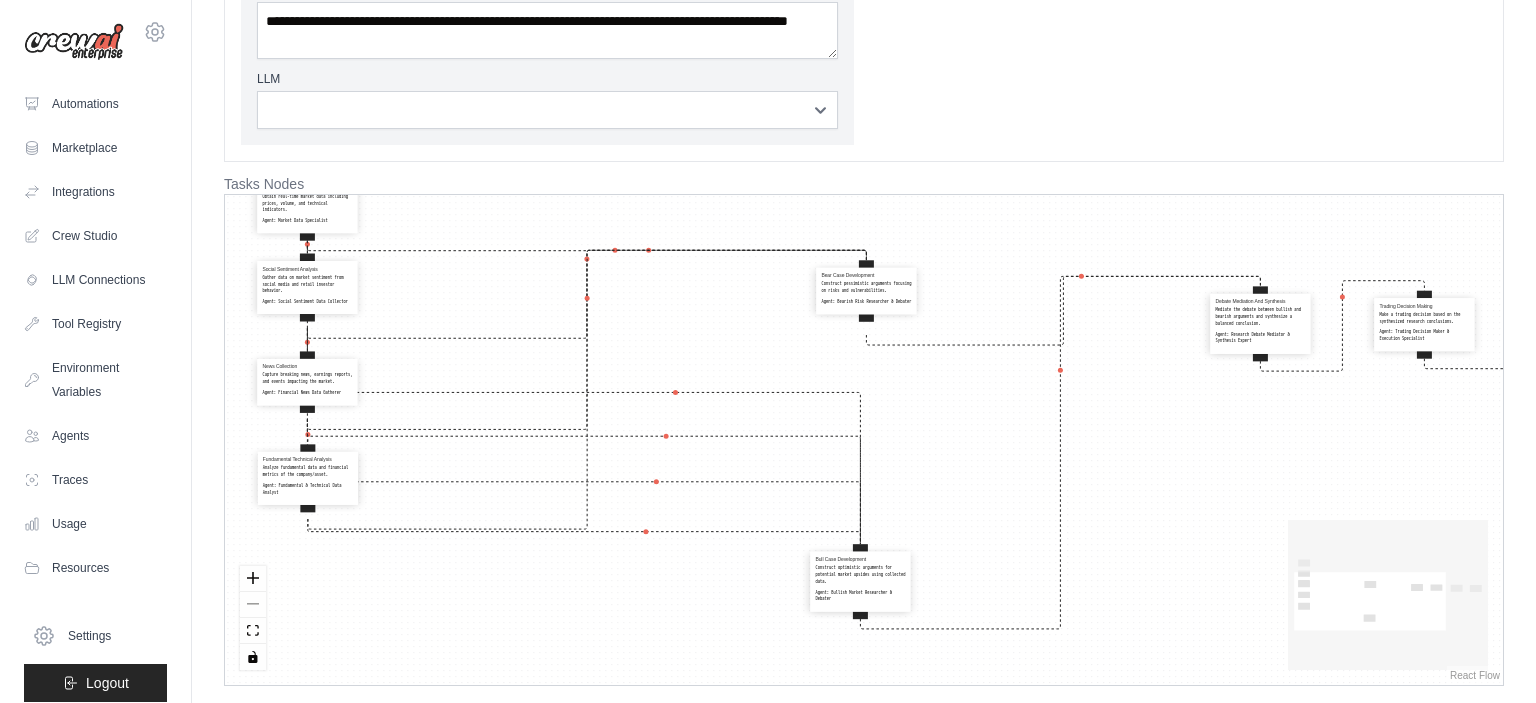 click on "Orchestration Of Query Receive the user's query about financial assets and create a detailed action plan for all specialist agents. Agent:   Strategic Orchestrator Market Data Collection Obtain real-time market data including prices, volume, and technical indicators. Agent:   Market Data Specialist Social Sentiment Analysis Gather data on market sentiment from social media and retail investor behavior. Agent:   Social Sentiment Data Collector News Collection Capture breaking news, earnings reports, and events impacting the market. Agent:   Financial News Data Gatherer Fundamental Technical Analysis Analyze fundamental data and financial metrics of the company/asset. Agent:   Fundamental & Technical Data Analyst Bull Case Development Construct optimistic arguments for potential market upsides using collected data. Agent:   Bullish Market Researcher & Debater Bear Case Development Construct pessimistic arguments focusing on risks and vulnerabilities. Agent:   Bearish Risk Researcher & Debater Agent:   Agent:" at bounding box center (864, 440) 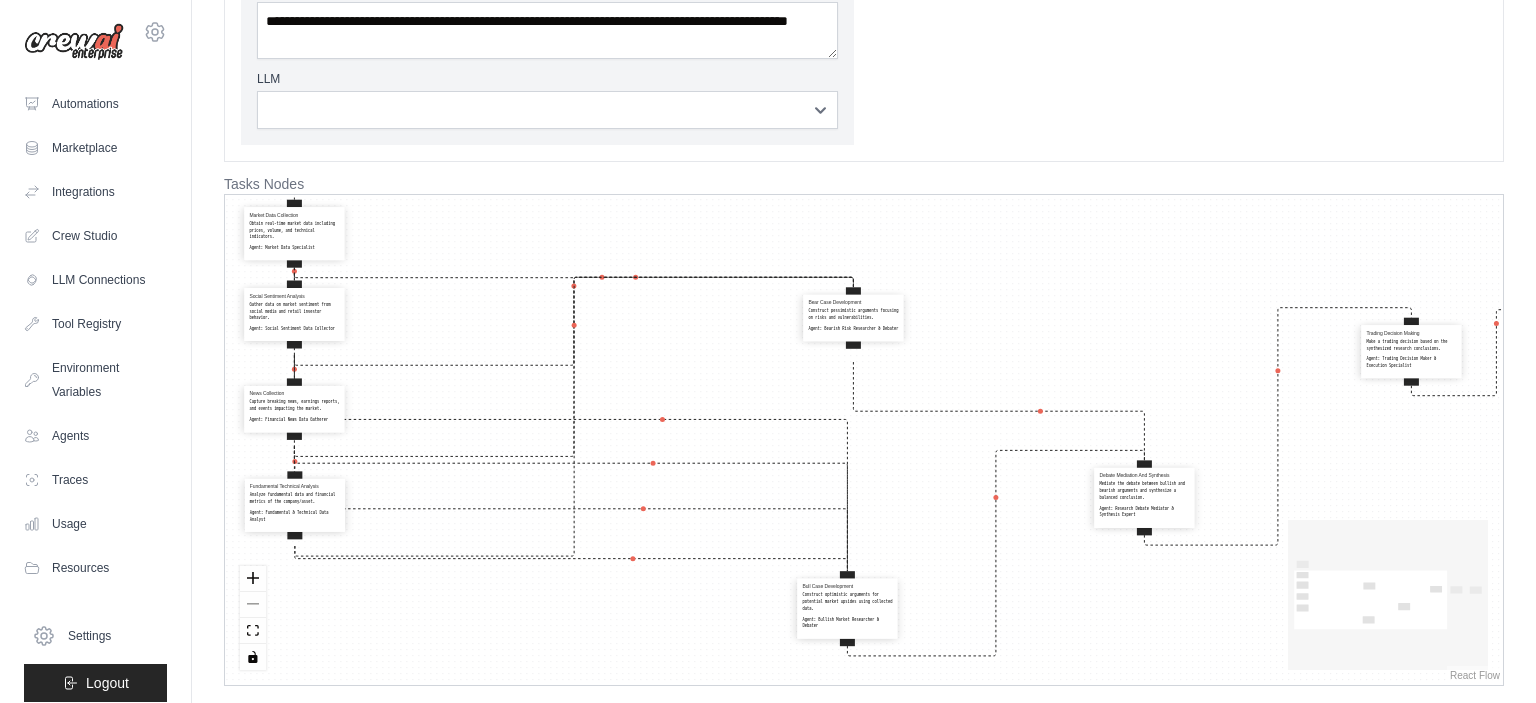 drag, startPoint x: 1281, startPoint y: 363, endPoint x: 1178, endPoint y: 510, distance: 179.49373 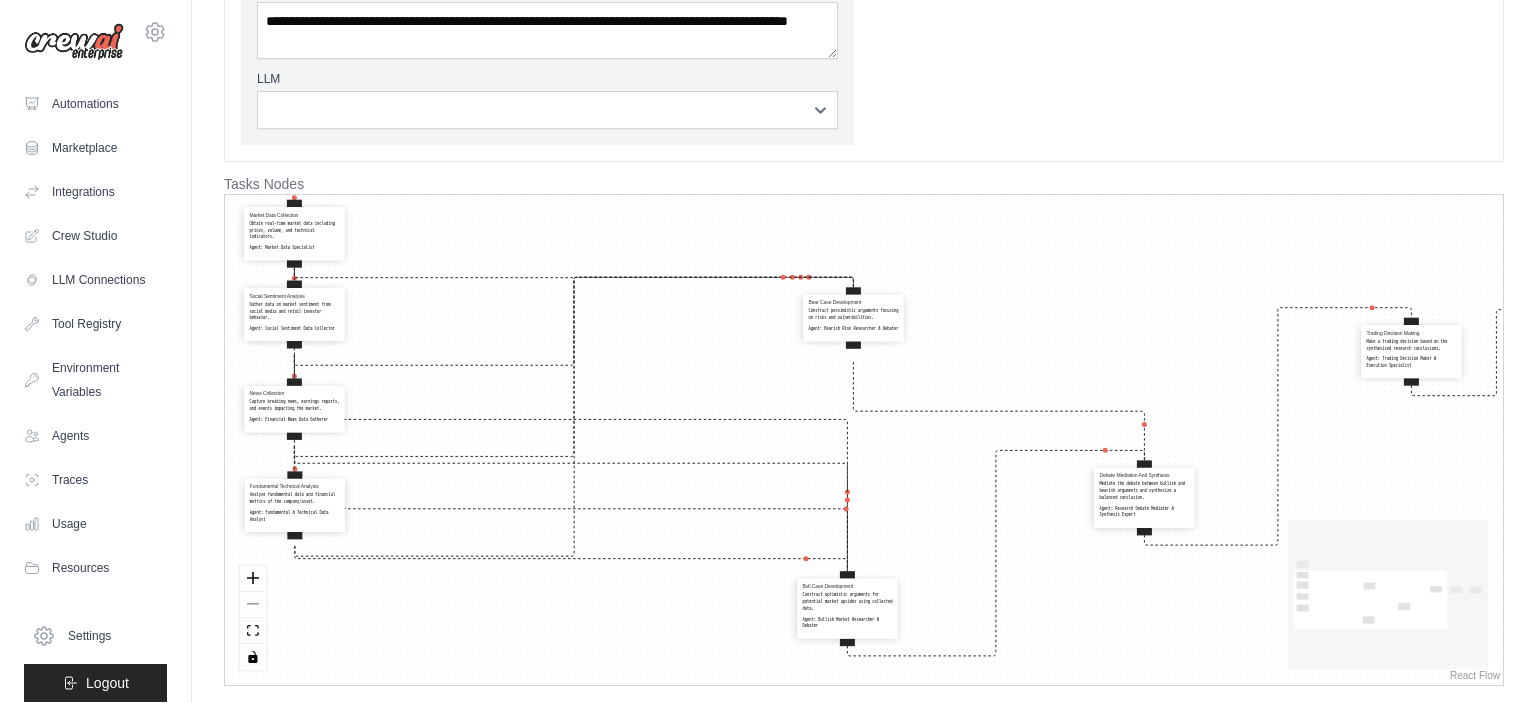 click on "Agent:   Research Debate Mediator & Synthesis Expert" at bounding box center (1144, 512) 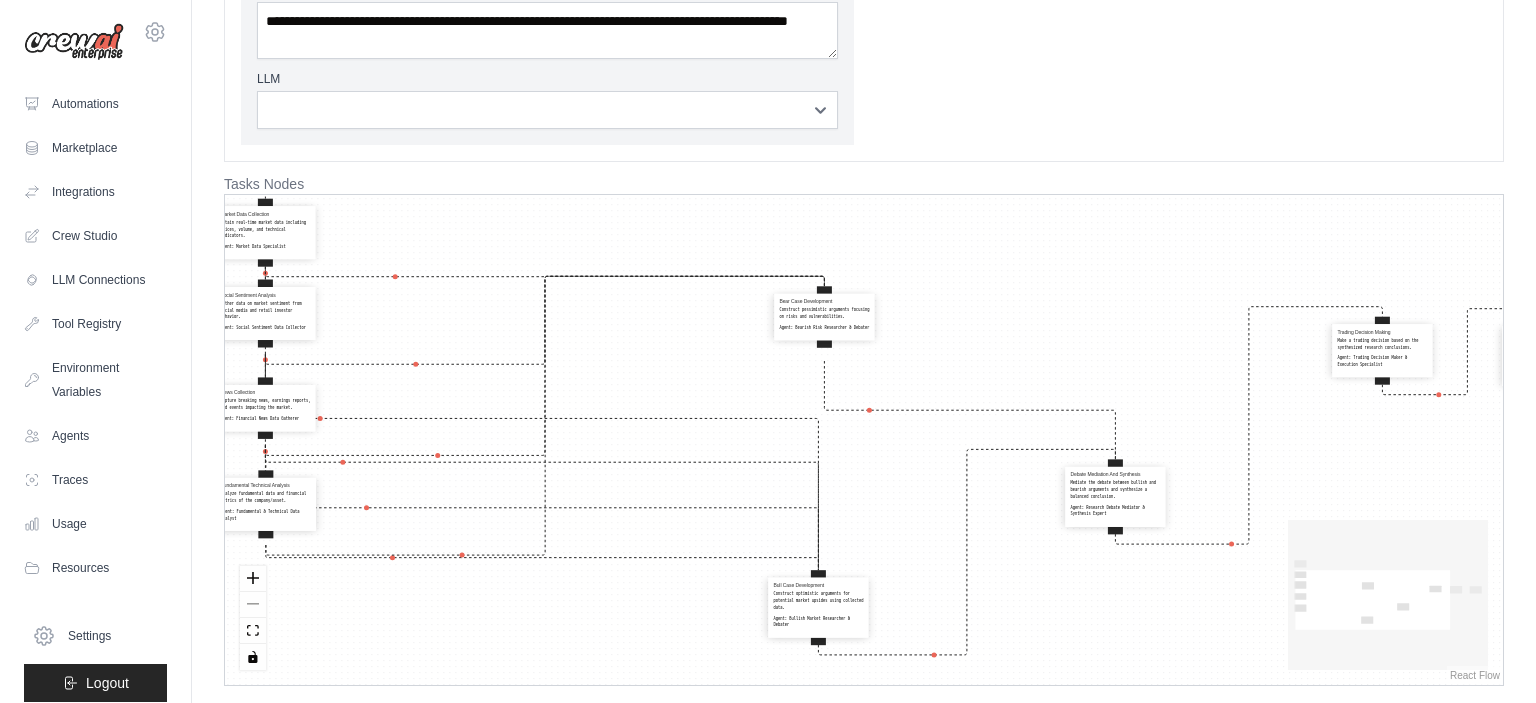 drag, startPoint x: 1343, startPoint y: 480, endPoint x: 1210, endPoint y: 438, distance: 139.47401 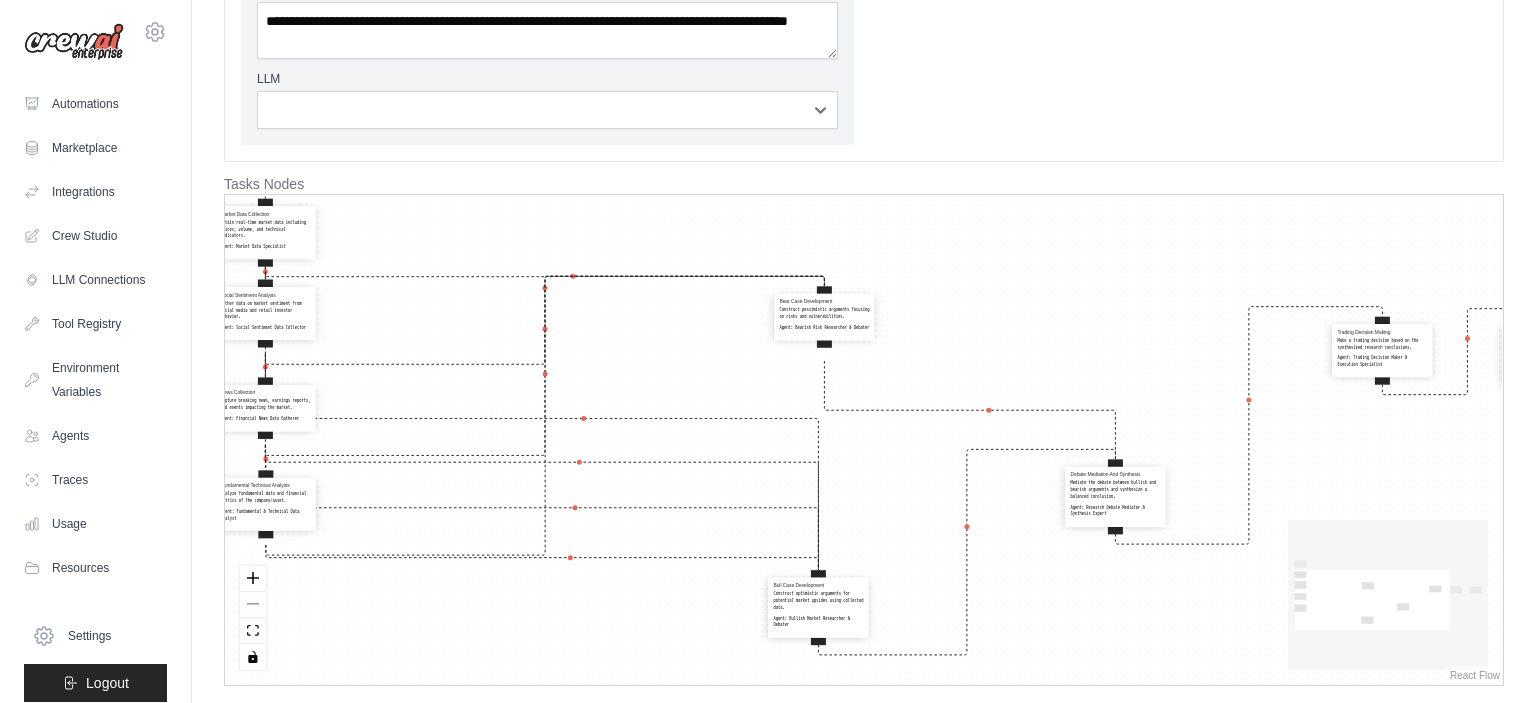 click on "Orchestration Of Query Receive the user's query about financial assets and create a detailed action plan for all specialist agents. Agent:   Strategic Orchestrator Market Data Collection Obtain real-time market data including prices, volume, and technical indicators. Agent:   Market Data Specialist Social Sentiment Analysis Gather data on market sentiment from social media and retail investor behavior. Agent:   Social Sentiment Data Collector News Collection Capture breaking news, earnings reports, and events impacting the market. Agent:   Financial News Data Gatherer Fundamental Technical Analysis Analyze fundamental data and financial metrics of the company/asset. Agent:   Fundamental & Technical Data Analyst Bull Case Development Construct optimistic arguments for potential market upsides using collected data. Agent:   Bullish Market Researcher & Debater Bear Case Development Construct pessimistic arguments focusing on risks and vulnerabilities. Agent:   Bearish Risk Researcher & Debater Agent:   Agent:" at bounding box center [864, 440] 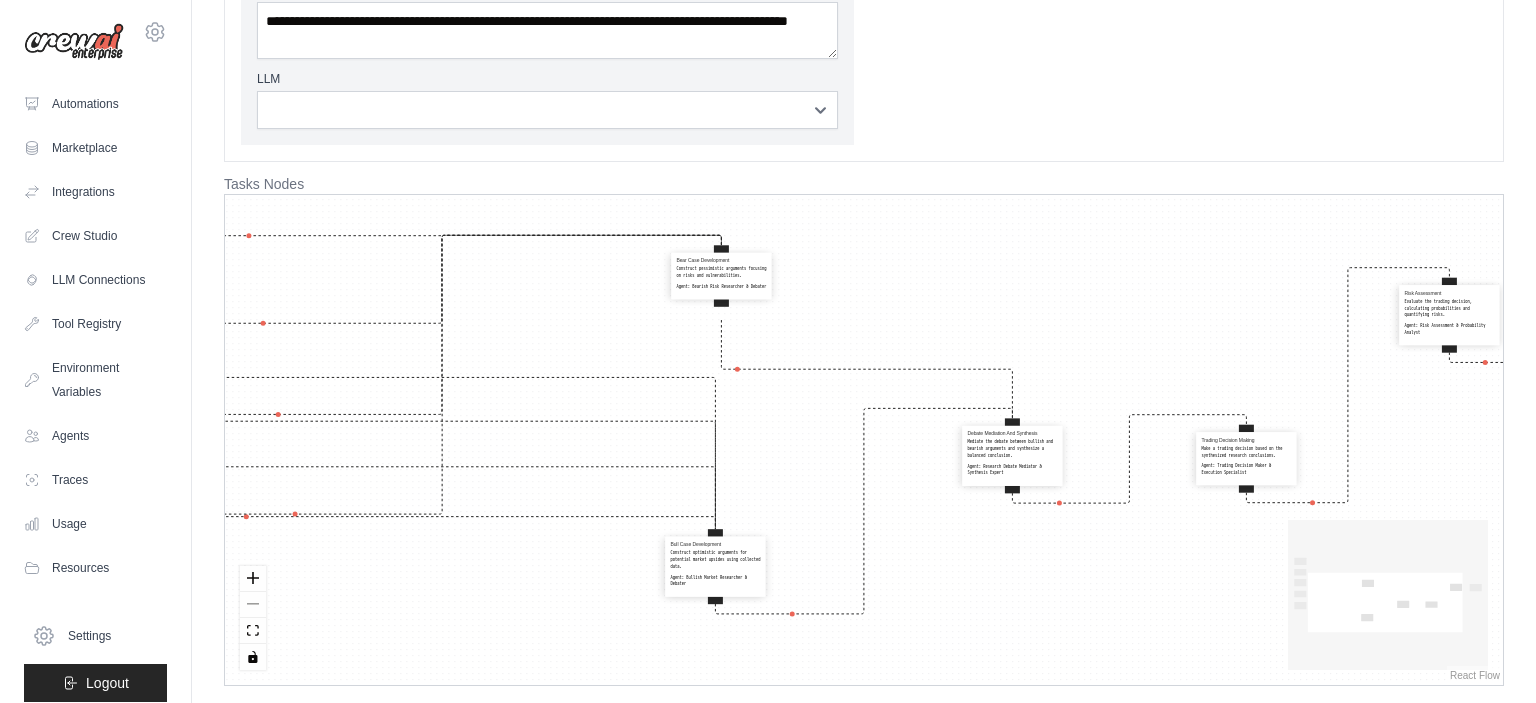 drag, startPoint x: 1270, startPoint y: 355, endPoint x: 1252, endPoint y: 463, distance: 109.48972 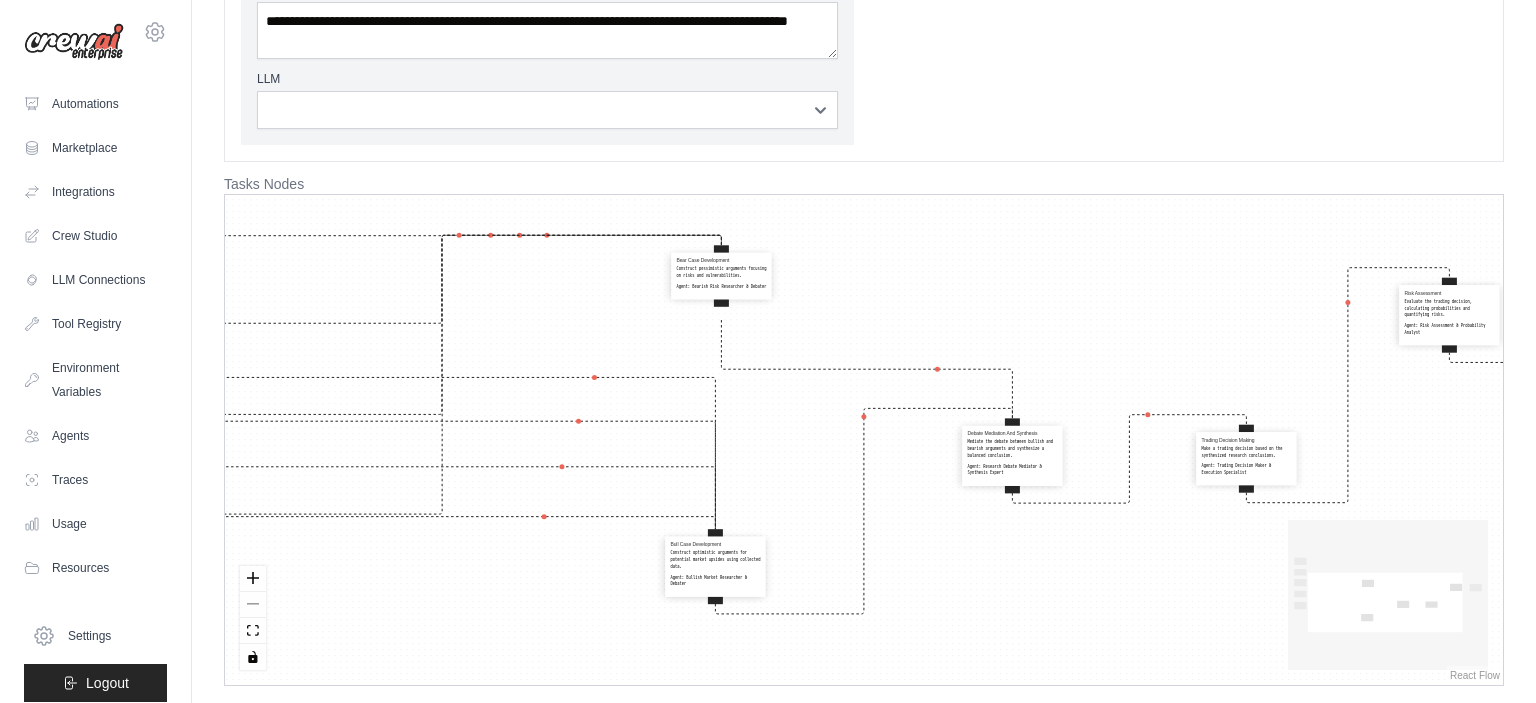 click on "Trading Decision Making Make a trading decision based on the synthesized research conclusions. Agent:   Trading Decision Maker & Execution Specialist" at bounding box center (1246, 456) 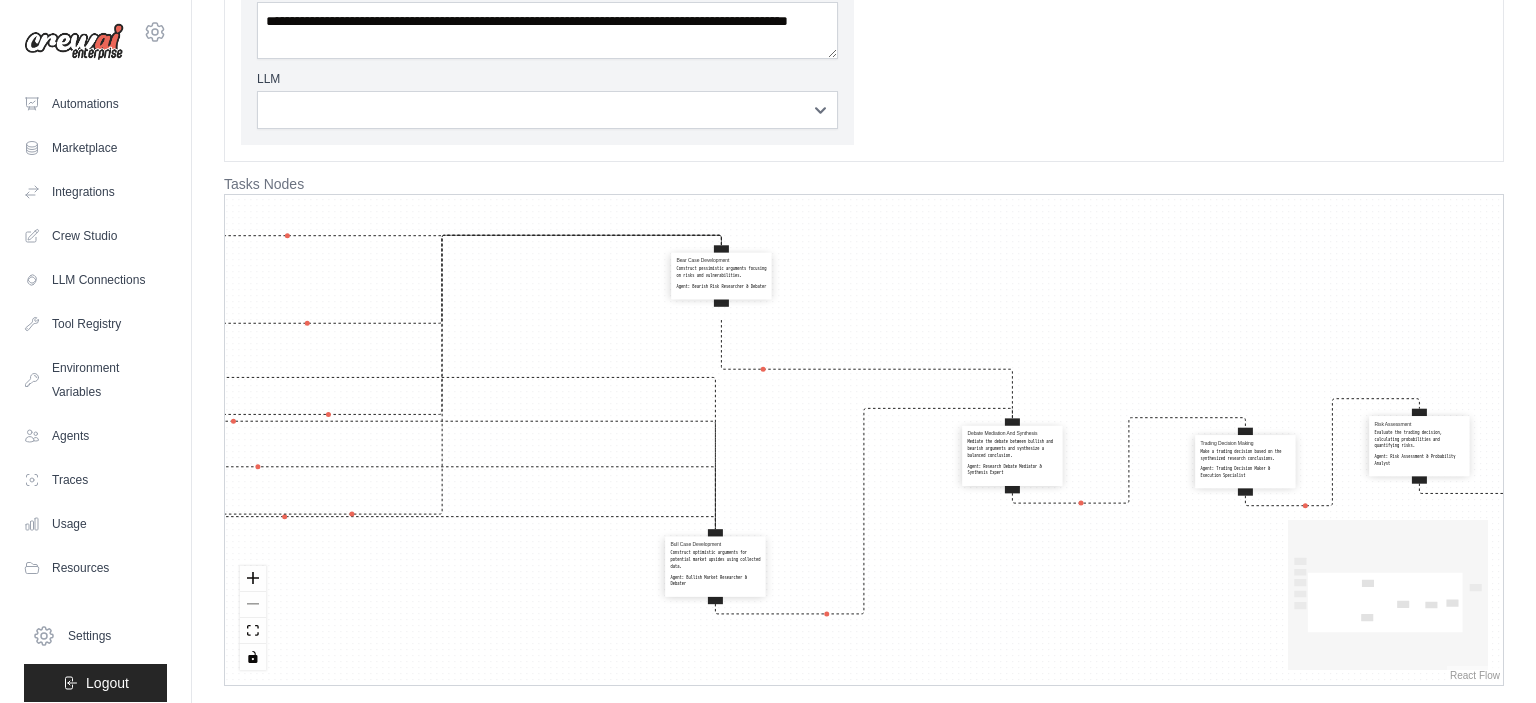 drag, startPoint x: 1437, startPoint y: 310, endPoint x: 1409, endPoint y: 482, distance: 174.26416 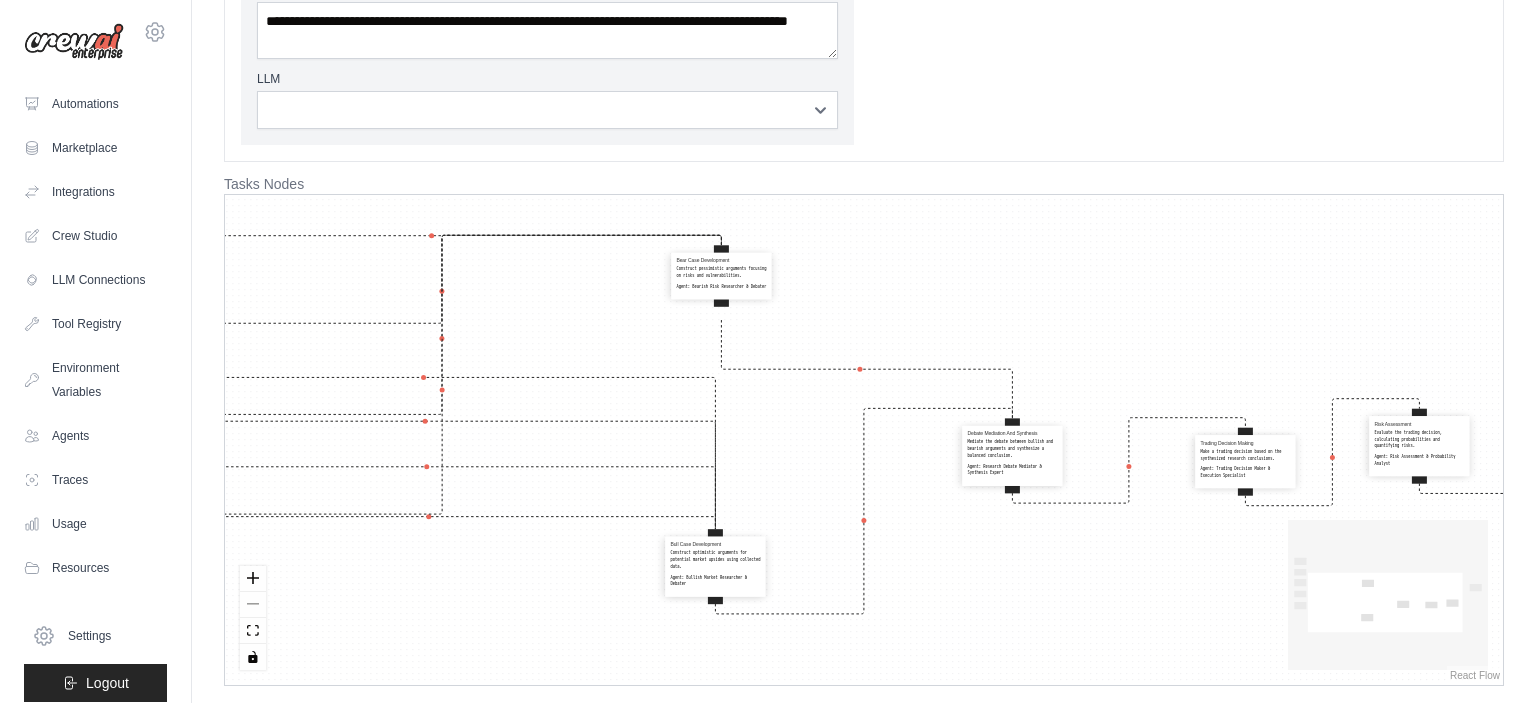 click on "Risk Assessment Evaluate the trading decision, calculating probabilities and quantifying risks. Agent:   Risk Assessment & Probability Analyst" at bounding box center [1419, 444] 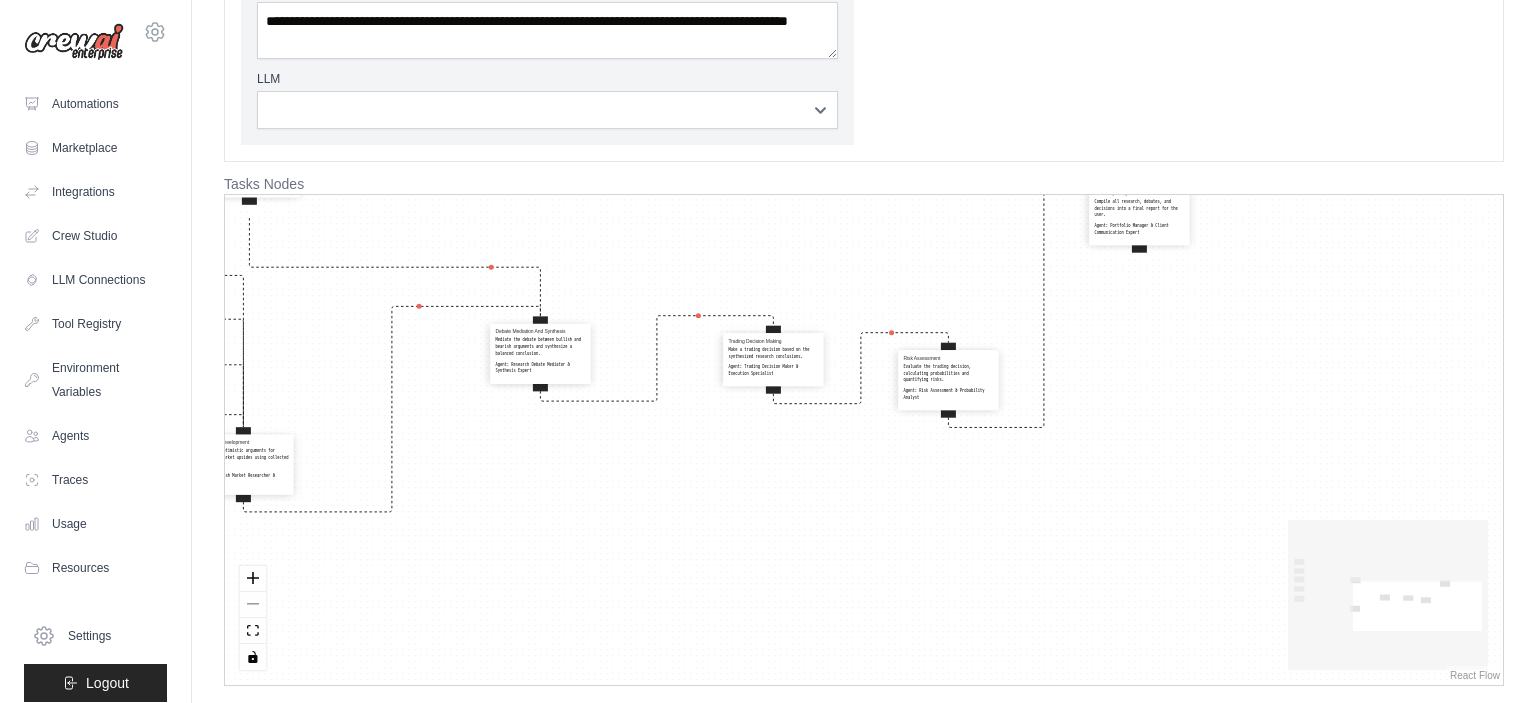 drag, startPoint x: 1435, startPoint y: 360, endPoint x: 963, endPoint y: 258, distance: 482.89545 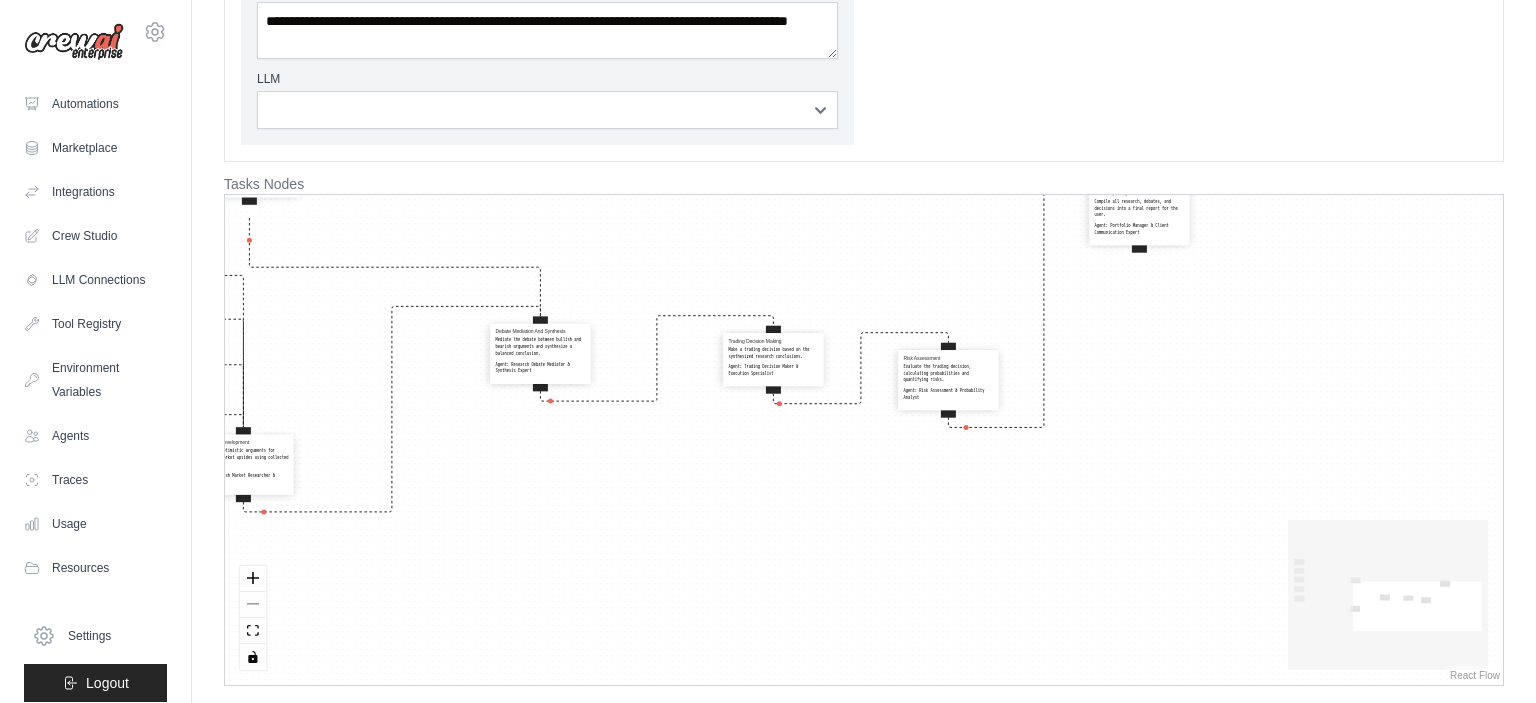 click on "Orchestration Of Query Receive the user's query about financial assets and create a detailed action plan for all specialist agents. Agent:   Strategic Orchestrator Market Data Collection Obtain real-time market data including prices, volume, and technical indicators. Agent:   Market Data Specialist Social Sentiment Analysis Gather data on market sentiment from social media and retail investor behavior. Agent:   Social Sentiment Data Collector News Collection Capture breaking news, earnings reports, and events impacting the market. Agent:   Financial News Data Gatherer Fundamental Technical Analysis Analyze fundamental data and financial metrics of the company/asset. Agent:   Fundamental & Technical Data Analyst Bull Case Development Construct optimistic arguments for potential market upsides using collected data. Agent:   Bullish Market Researcher & Debater Bear Case Development Construct pessimistic arguments focusing on risks and vulnerabilities. Agent:   Bearish Risk Researcher & Debater Agent:   Agent:" at bounding box center (864, 440) 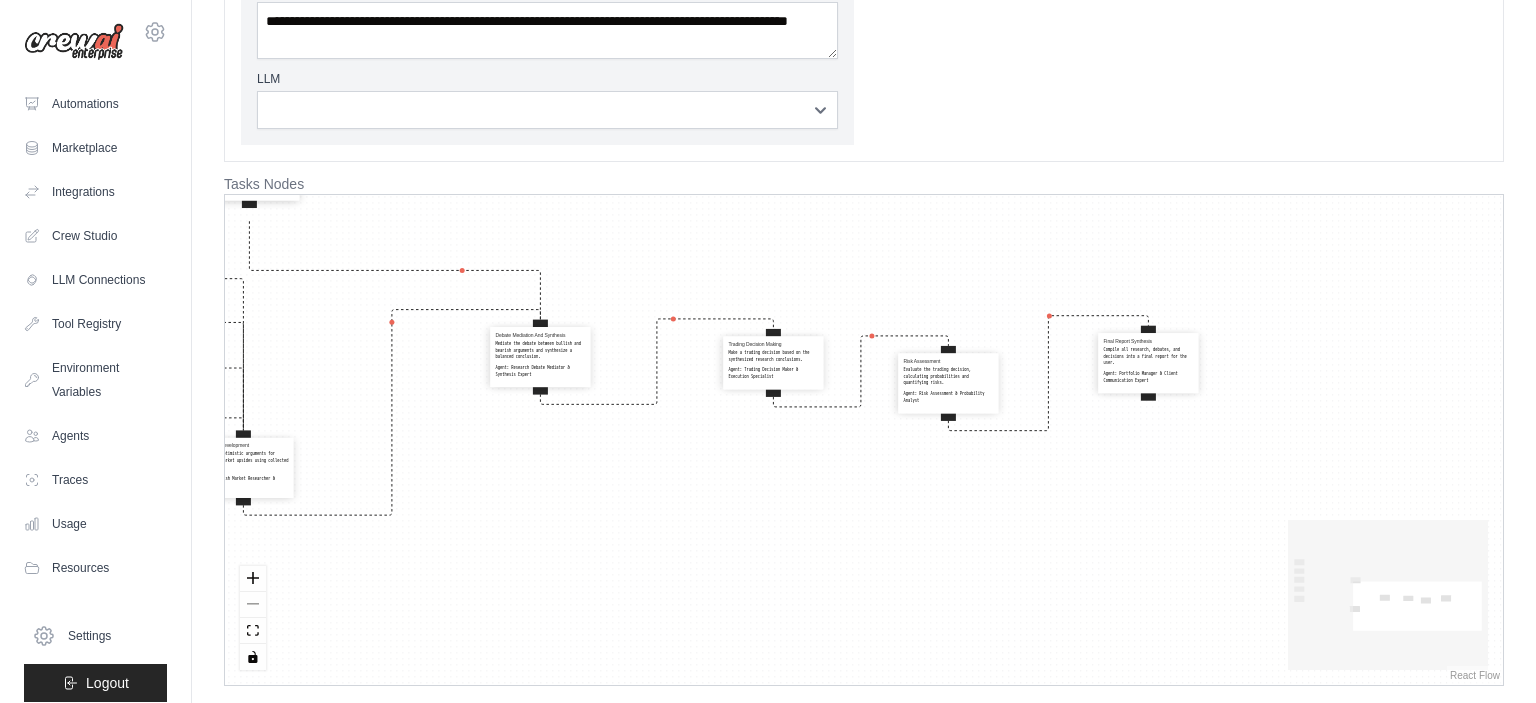 drag, startPoint x: 1163, startPoint y: 223, endPoint x: 1172, endPoint y: 374, distance: 151.26797 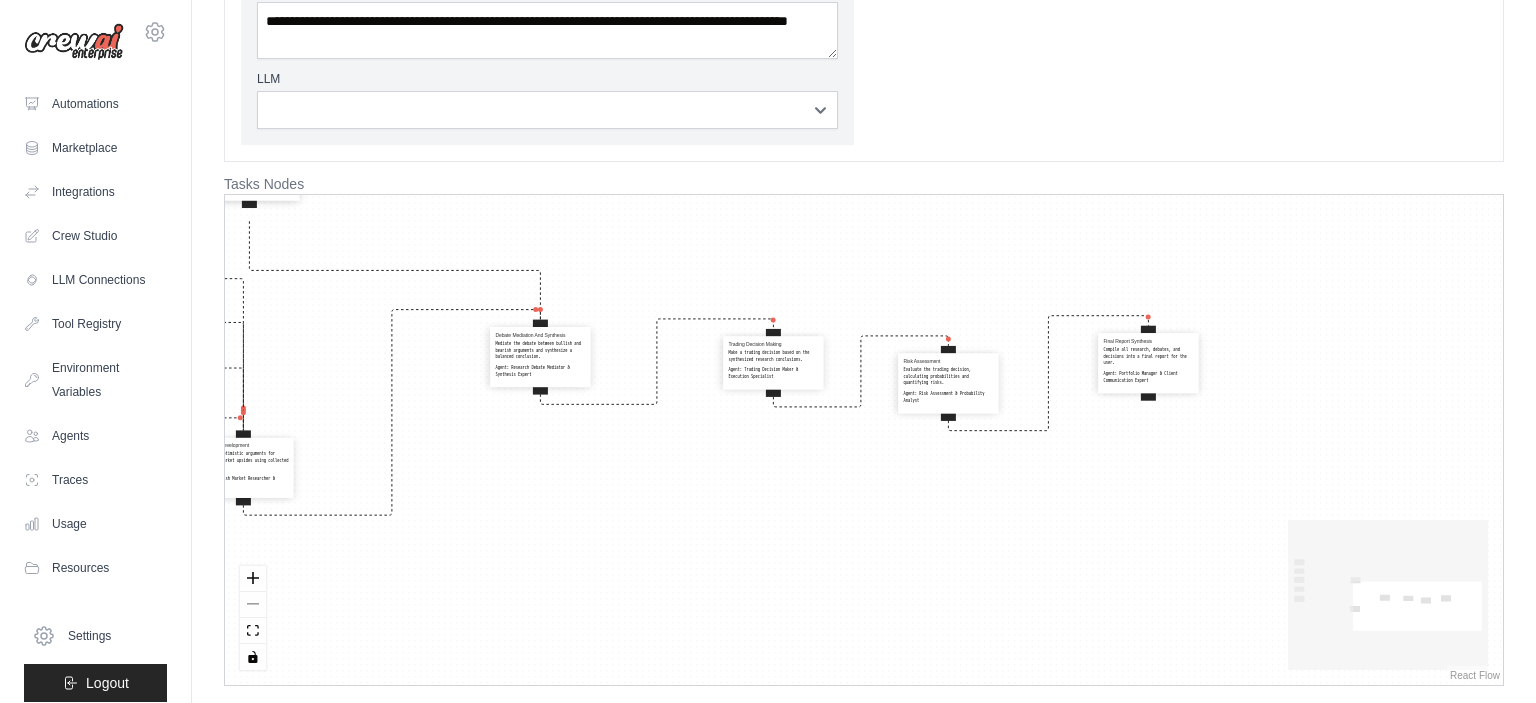click on "Agent:   Portfolio Manager & Client Communication Expert" at bounding box center (1148, 377) 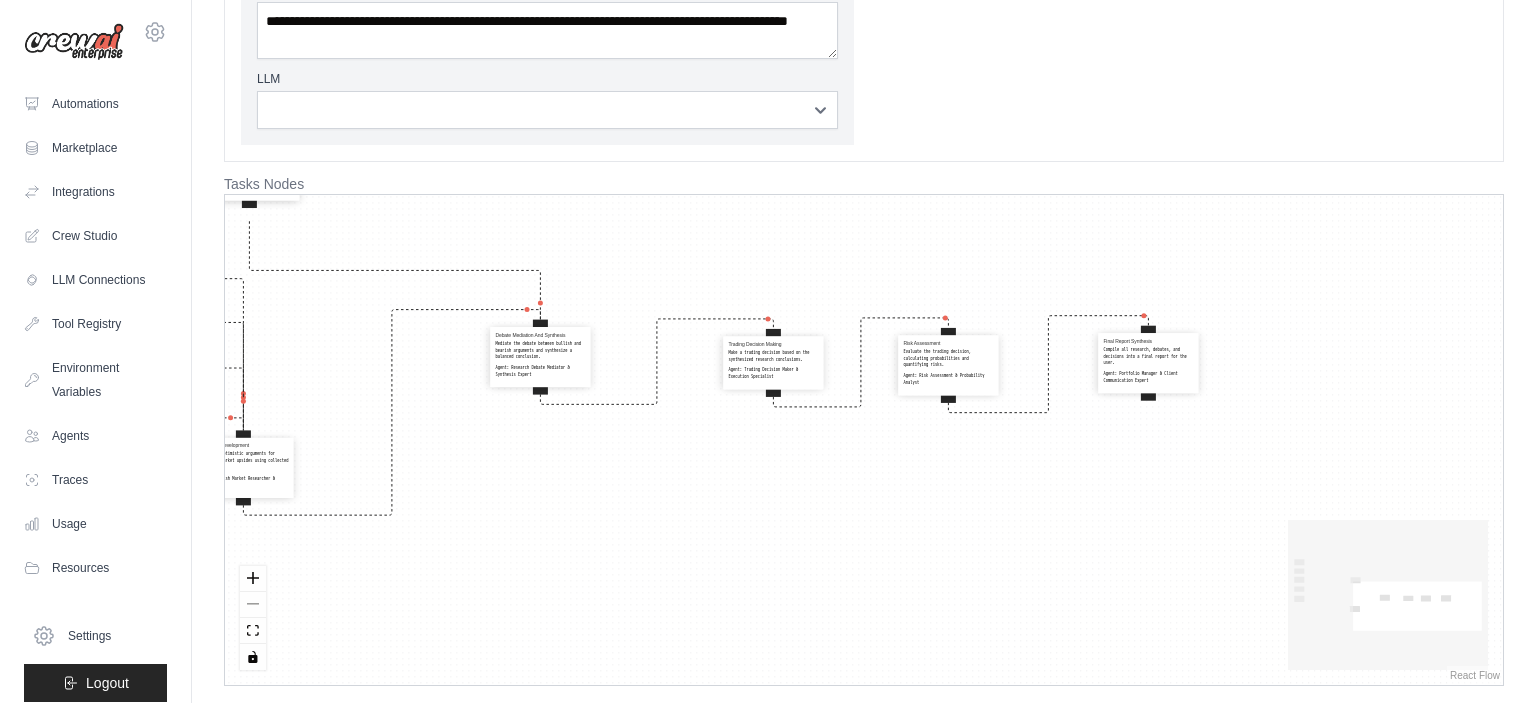 drag, startPoint x: 974, startPoint y: 356, endPoint x: 974, endPoint y: 340, distance: 16 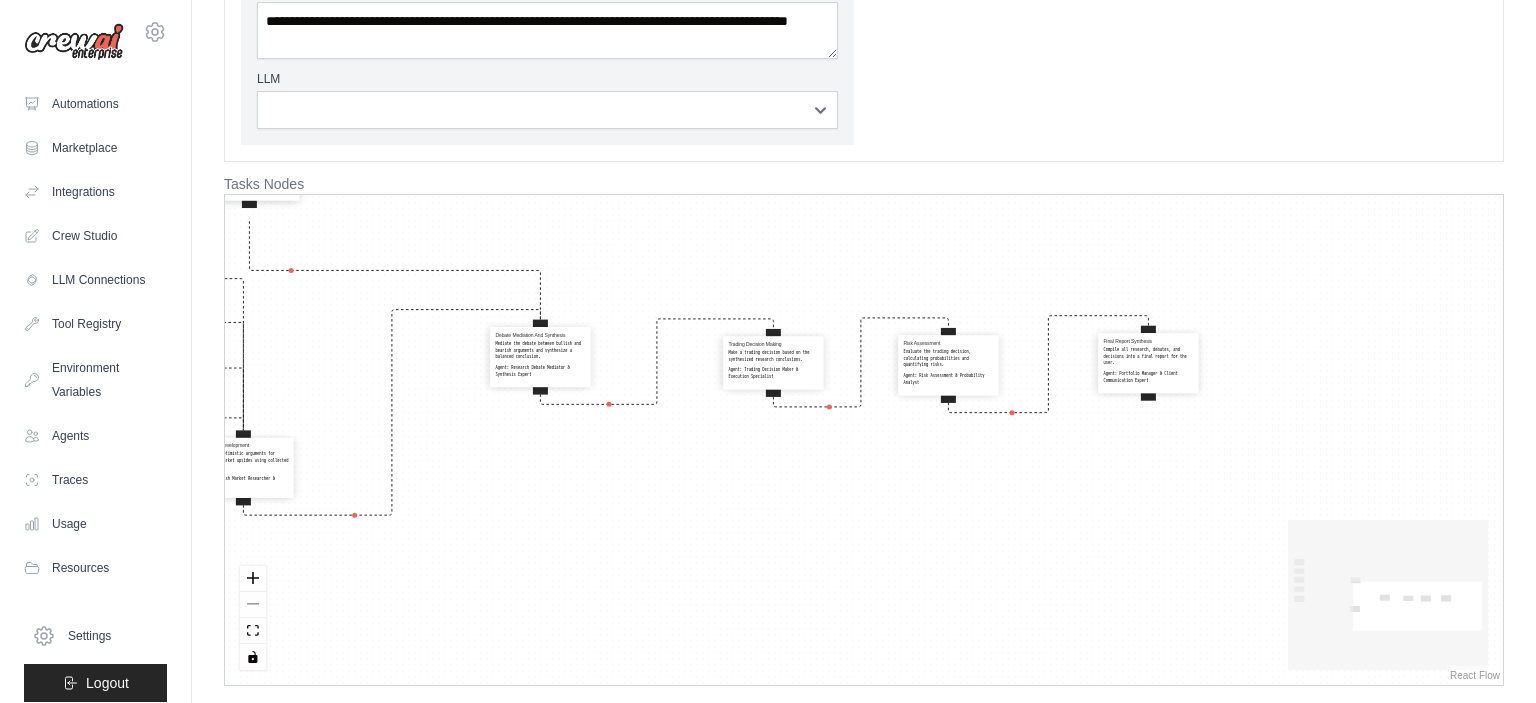click on "Risk Assessment Evaluate the trading decision, calculating probabilities and quantifying risks. Agent:   Risk Assessment & Probability Analyst" at bounding box center (948, 363) 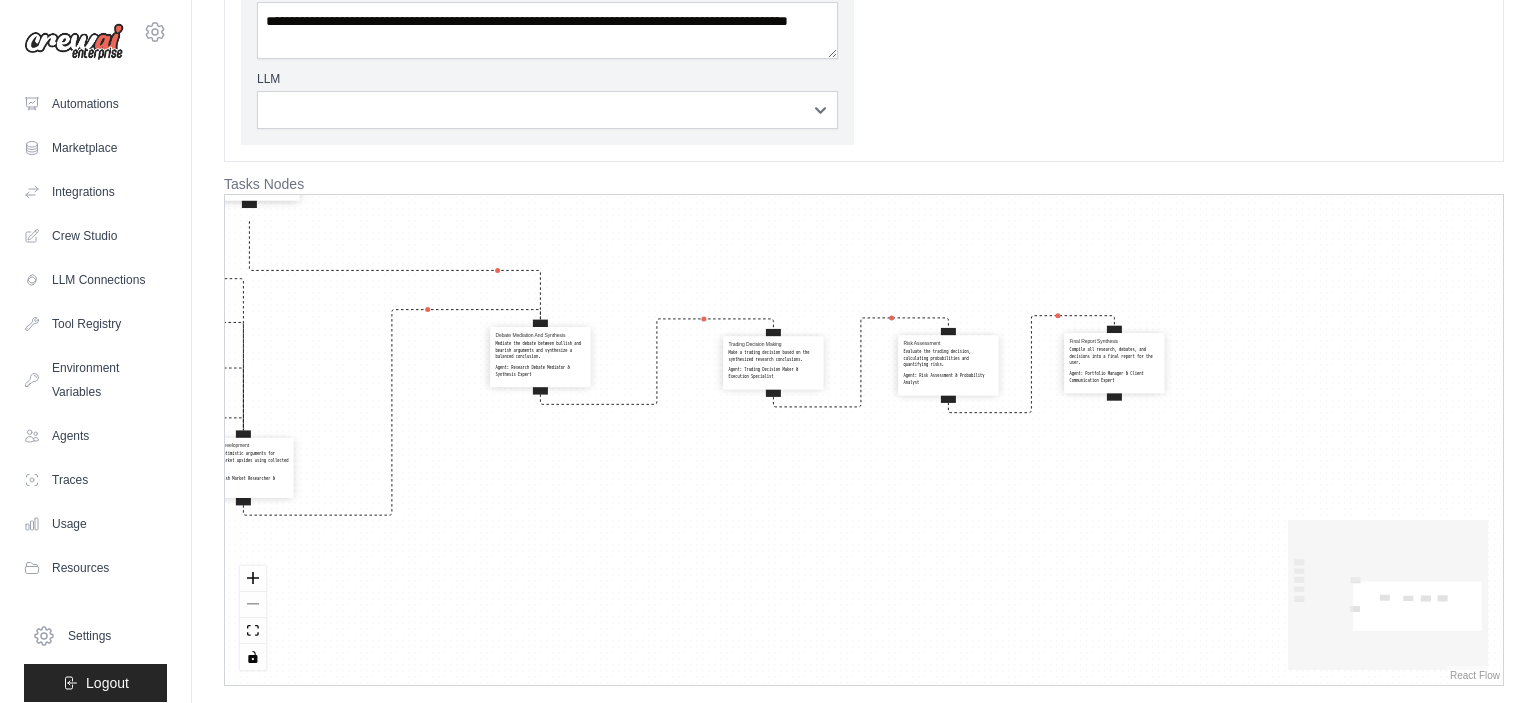 drag, startPoint x: 1133, startPoint y: 366, endPoint x: 1114, endPoint y: 366, distance: 19 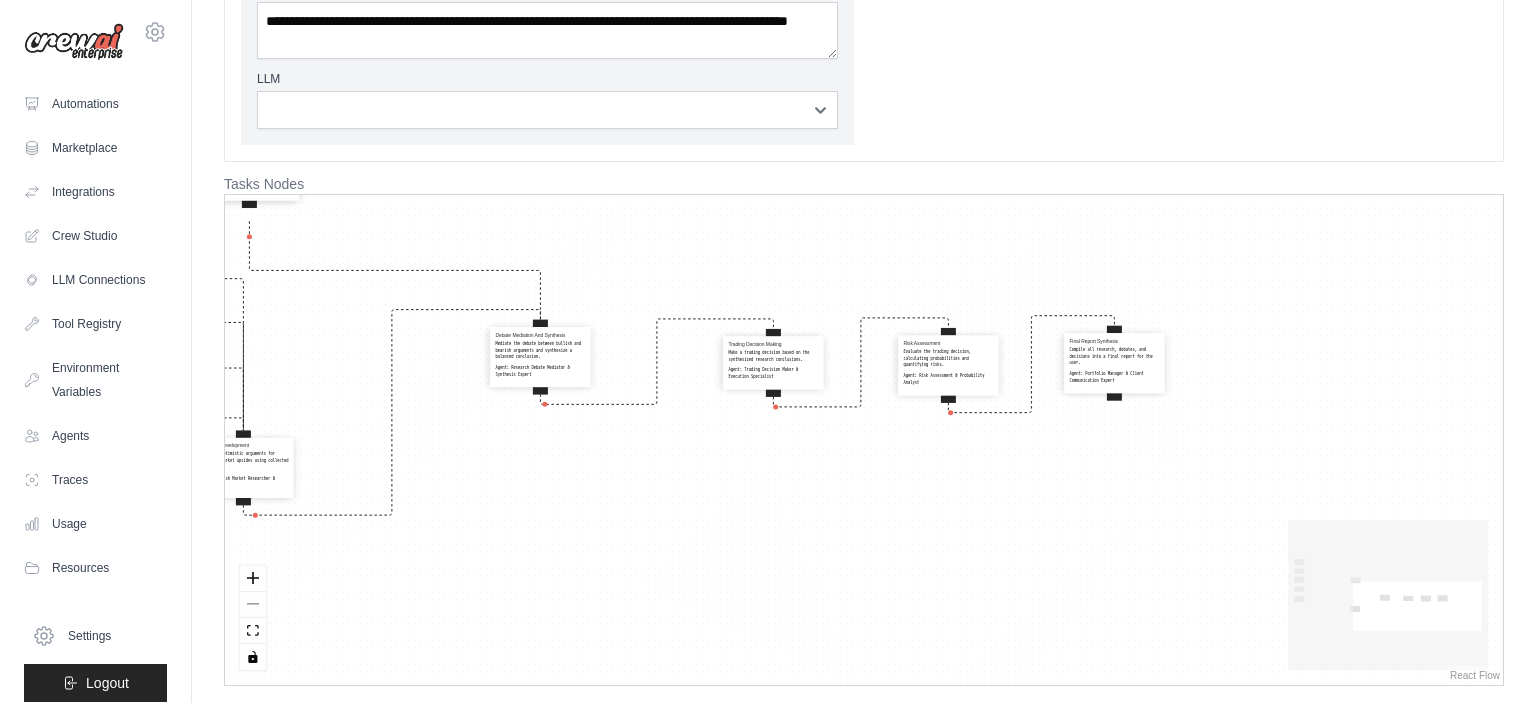 click on "Final Report Synthesis Compile all research, debates, and decisions into a final report for the user. Agent:   Portfolio Manager & Client Communication Expert" at bounding box center [1114, 361] 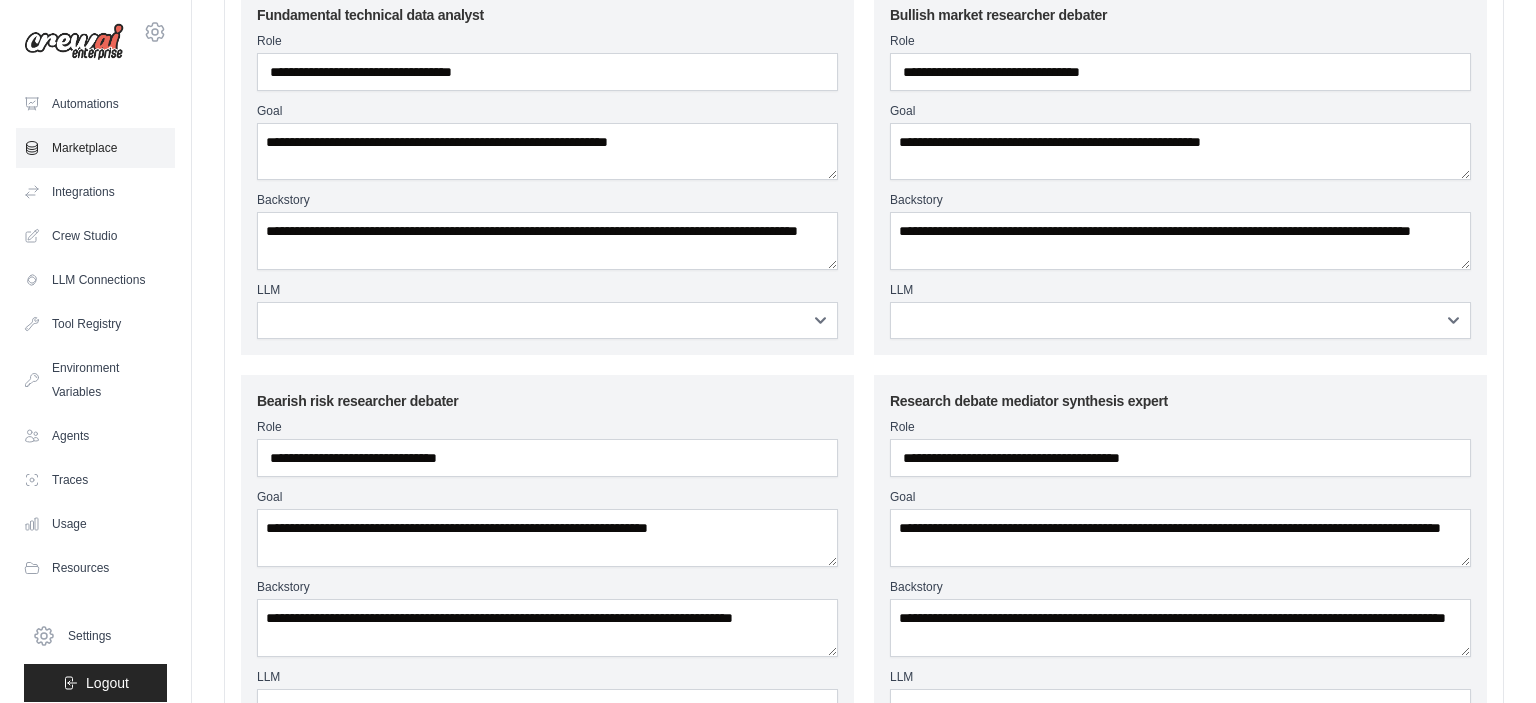 scroll, scrollTop: 1046, scrollLeft: 0, axis: vertical 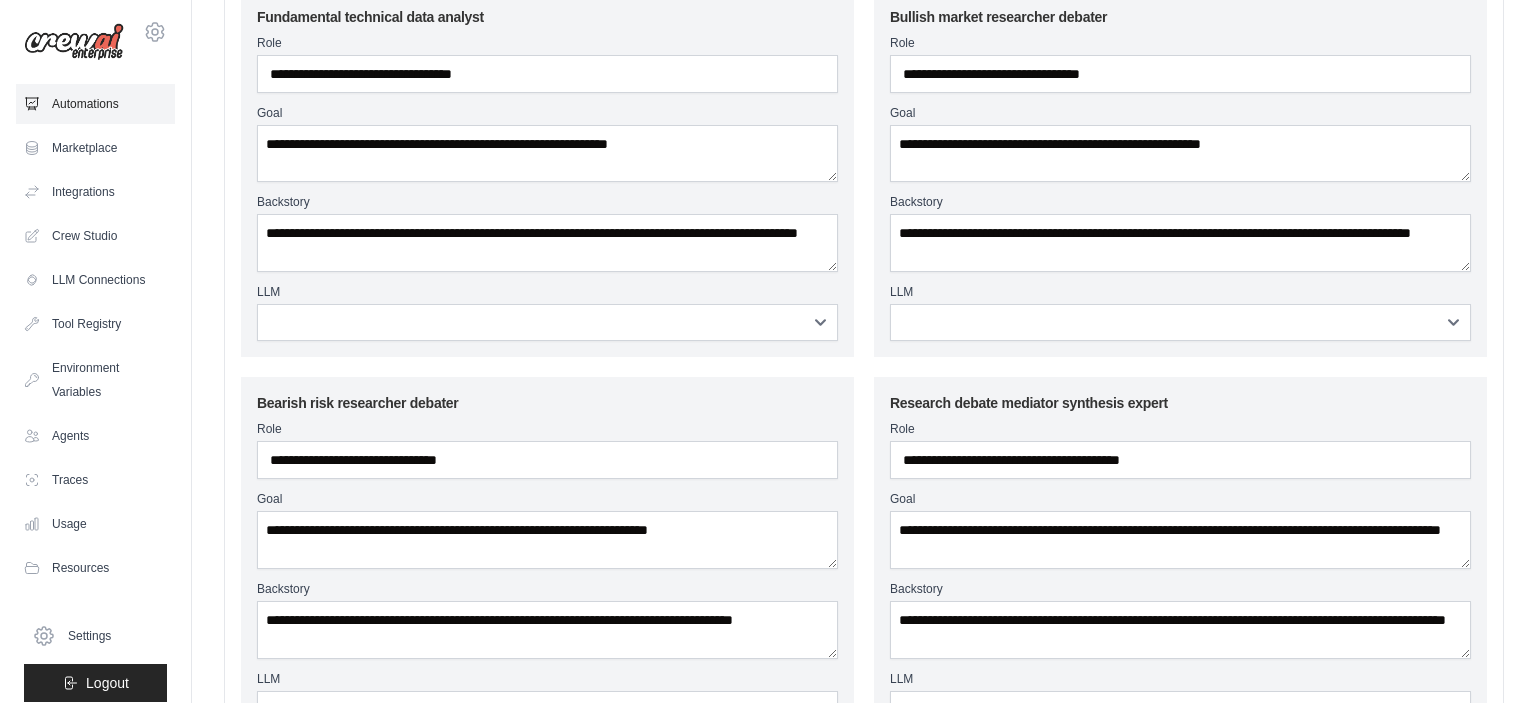 click on "Automations" at bounding box center (95, 104) 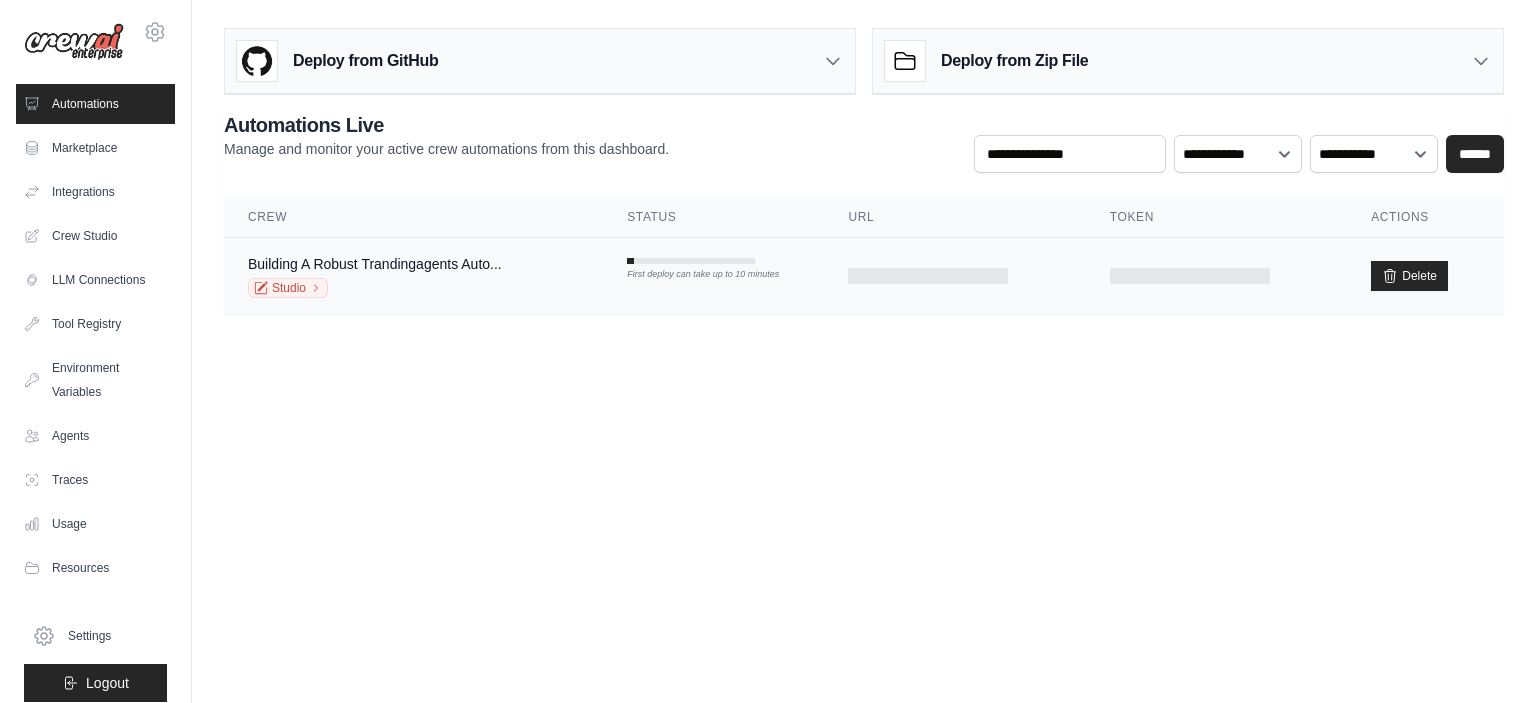 click at bounding box center (928, 276) 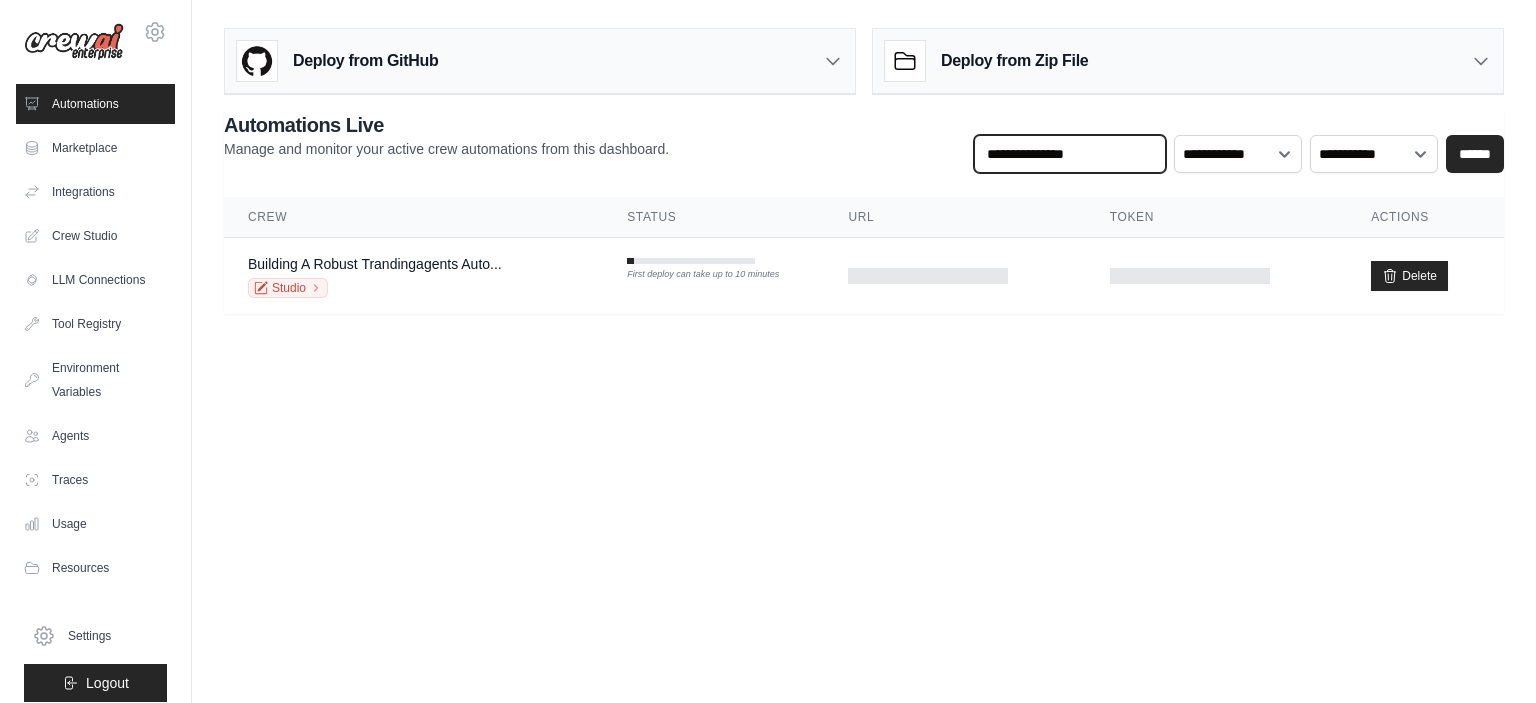 click at bounding box center [1070, 154] 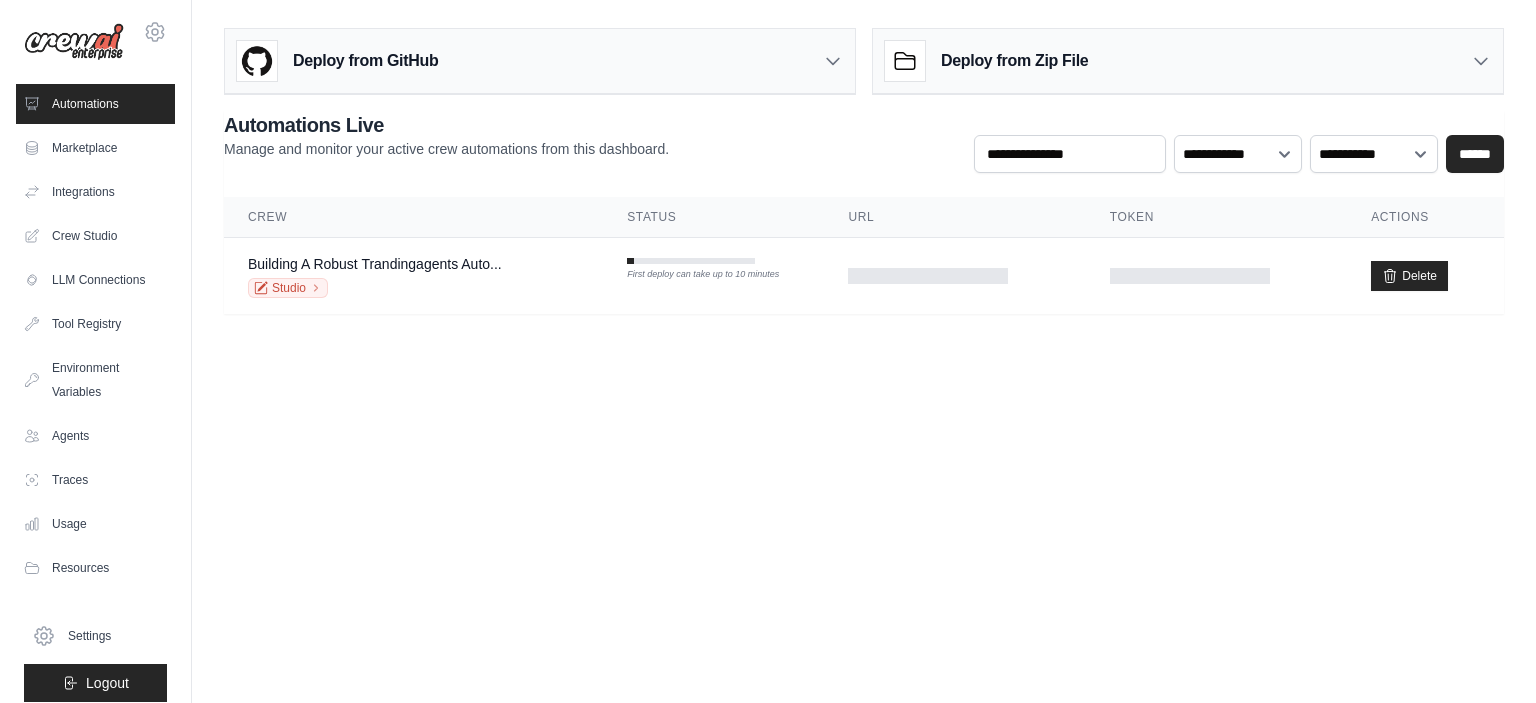 click on "**********" at bounding box center (864, 142) 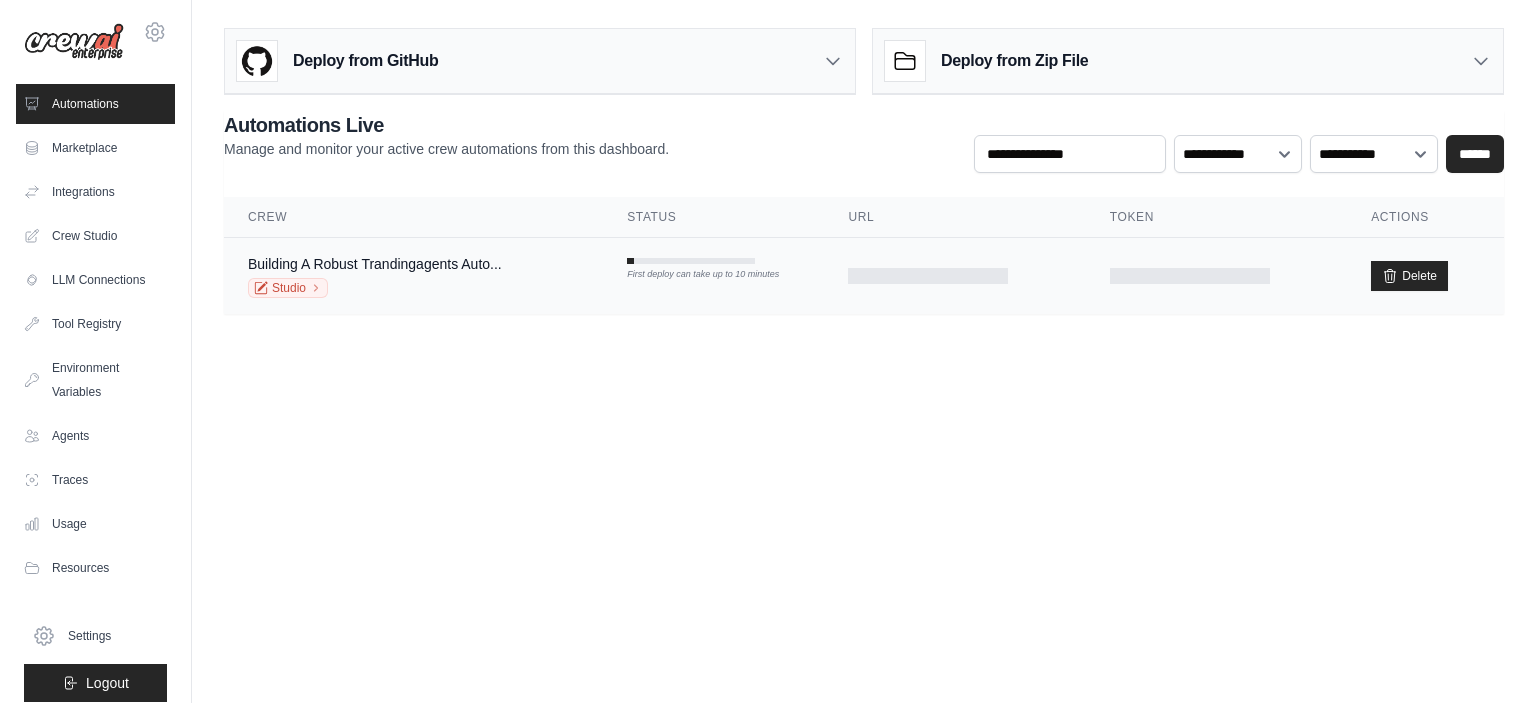 click on "Building A Robust Trandingagents Auto...
Studio" at bounding box center [413, 276] 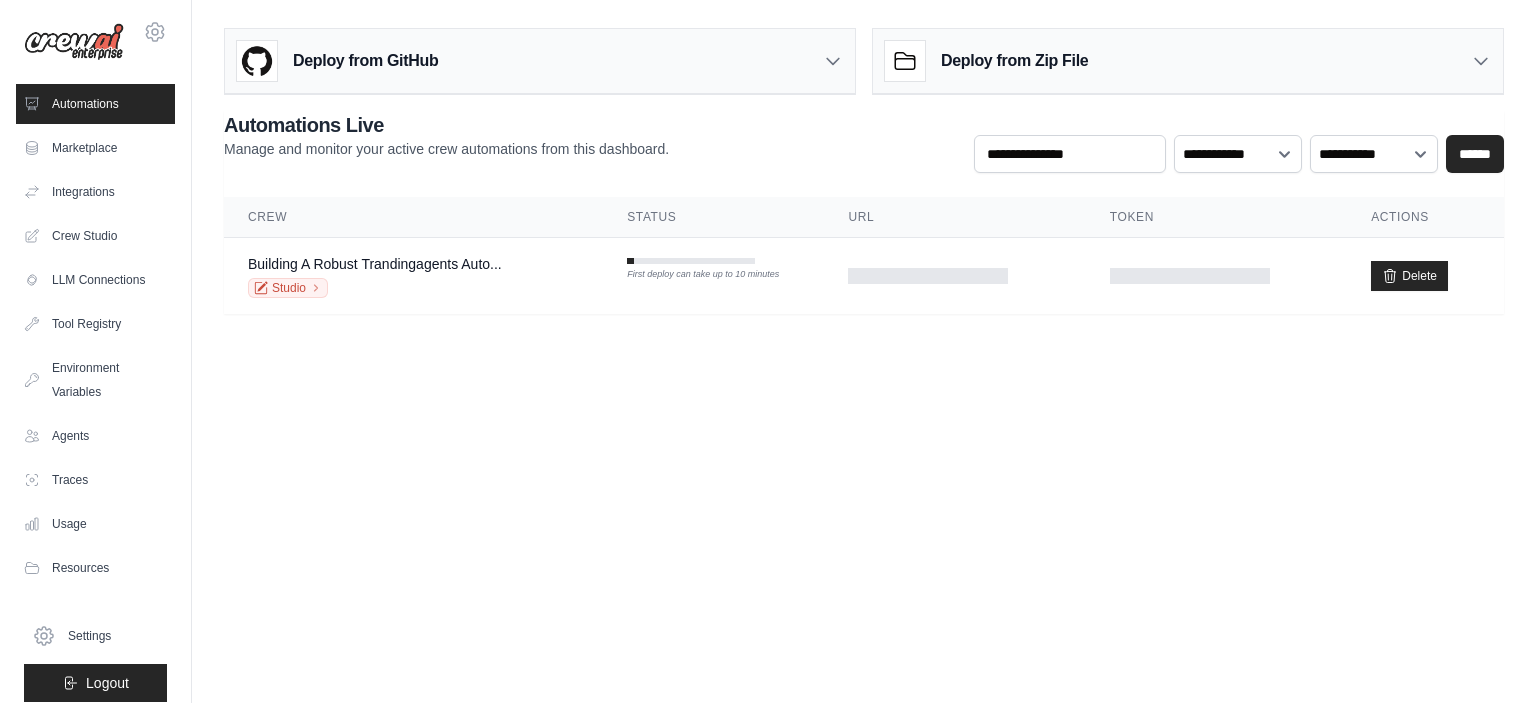 scroll, scrollTop: 0, scrollLeft: 0, axis: both 